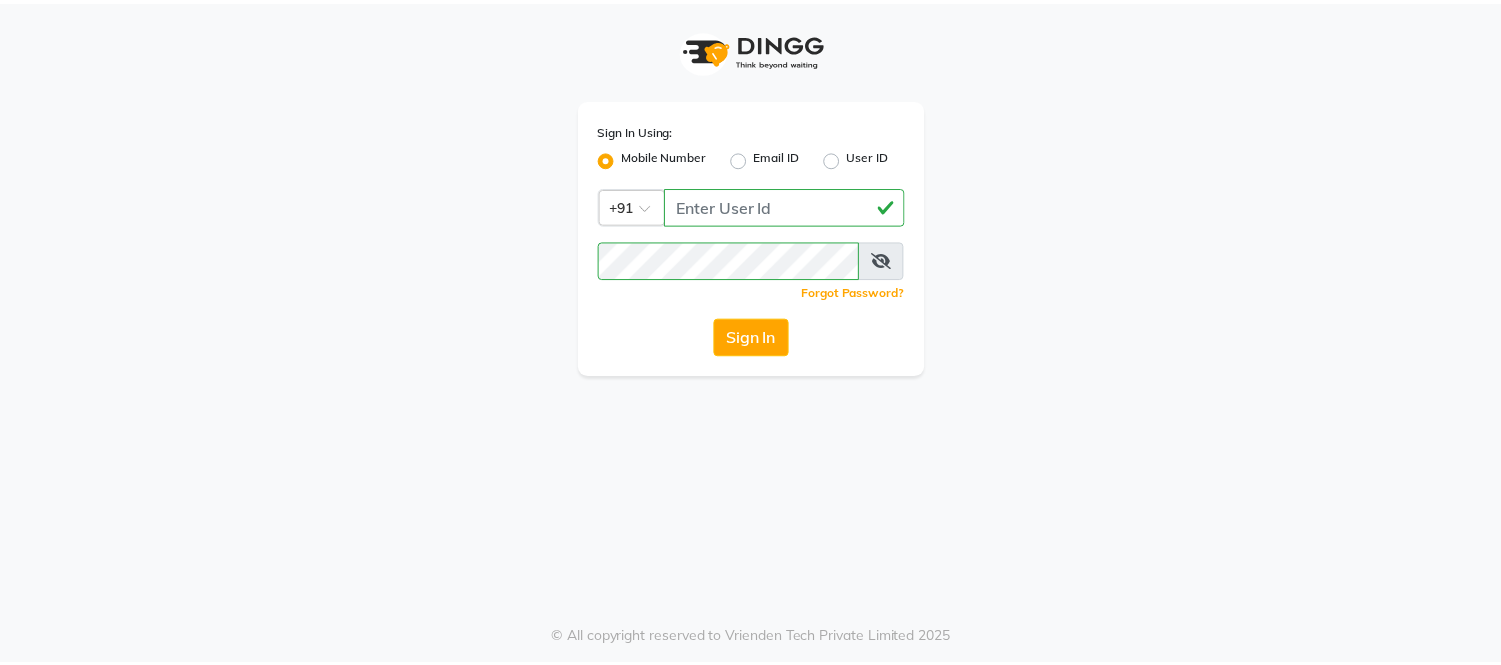 scroll, scrollTop: 0, scrollLeft: 0, axis: both 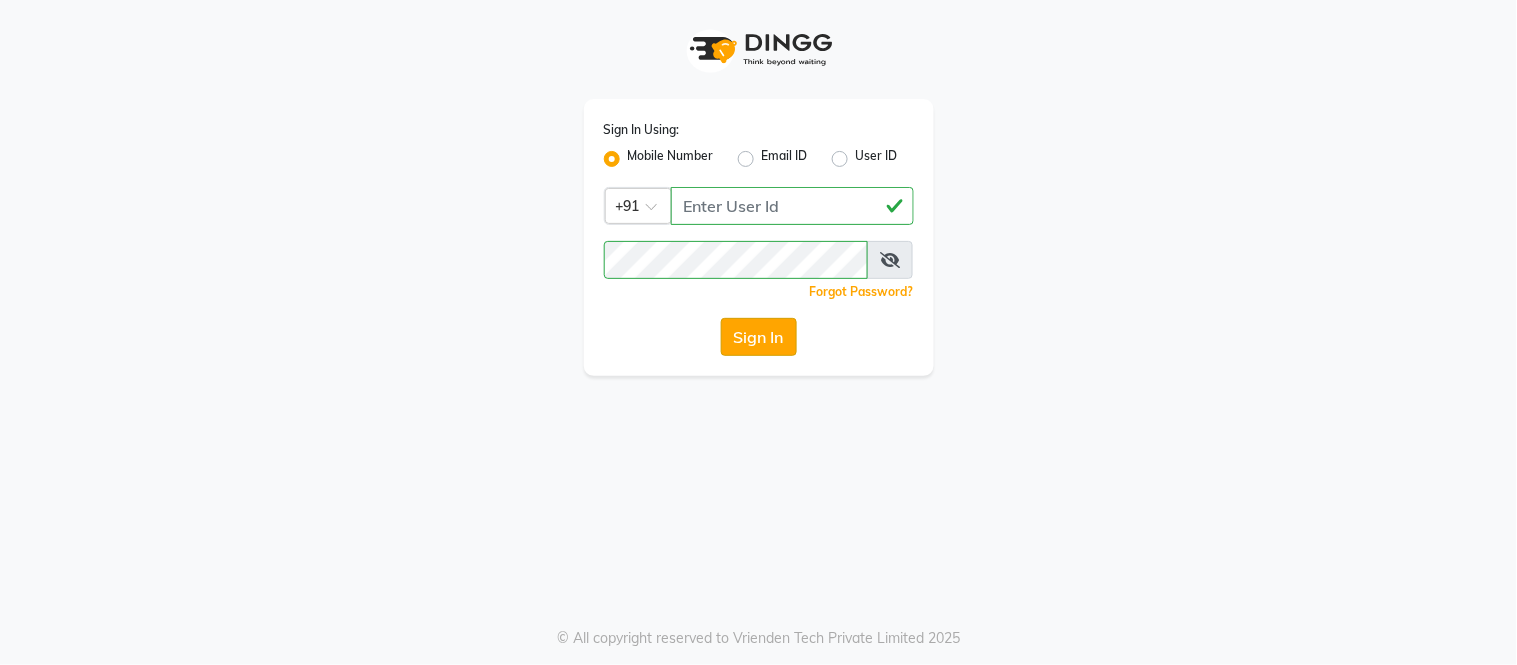 click on "Sign In" 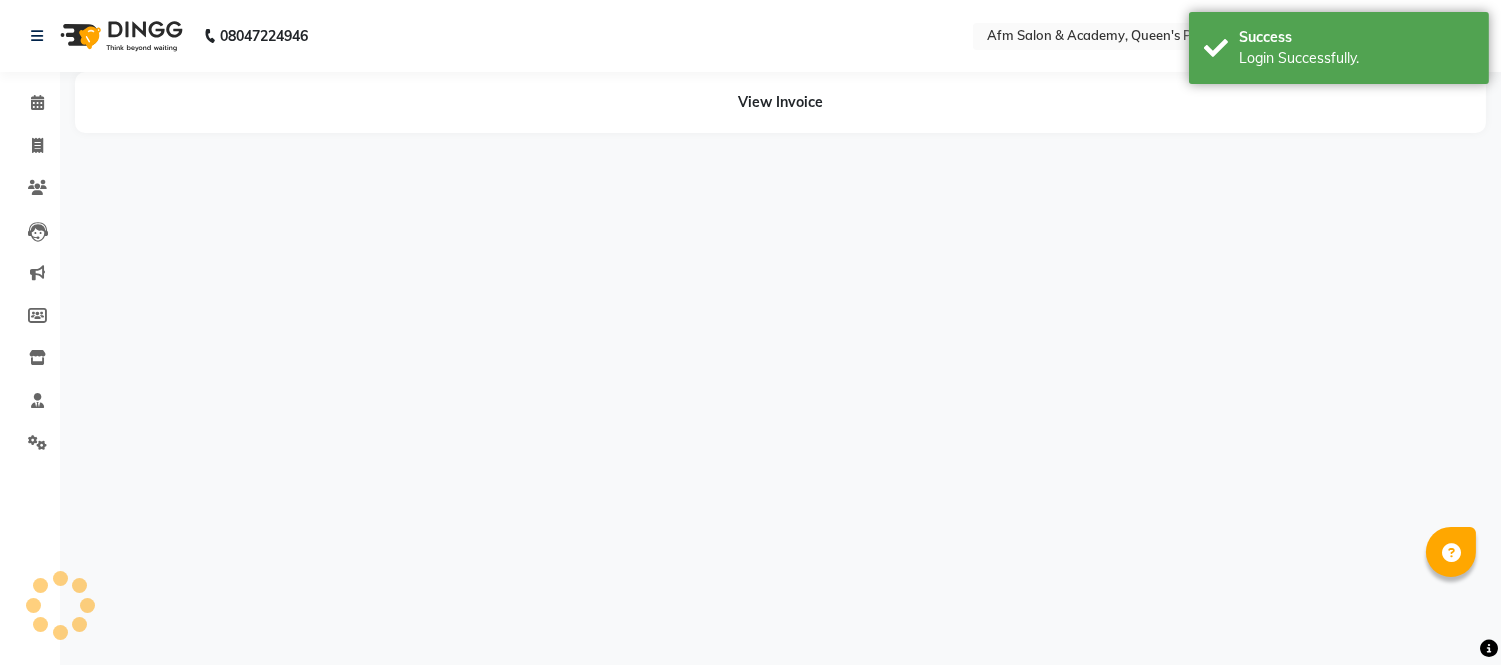 select on "en" 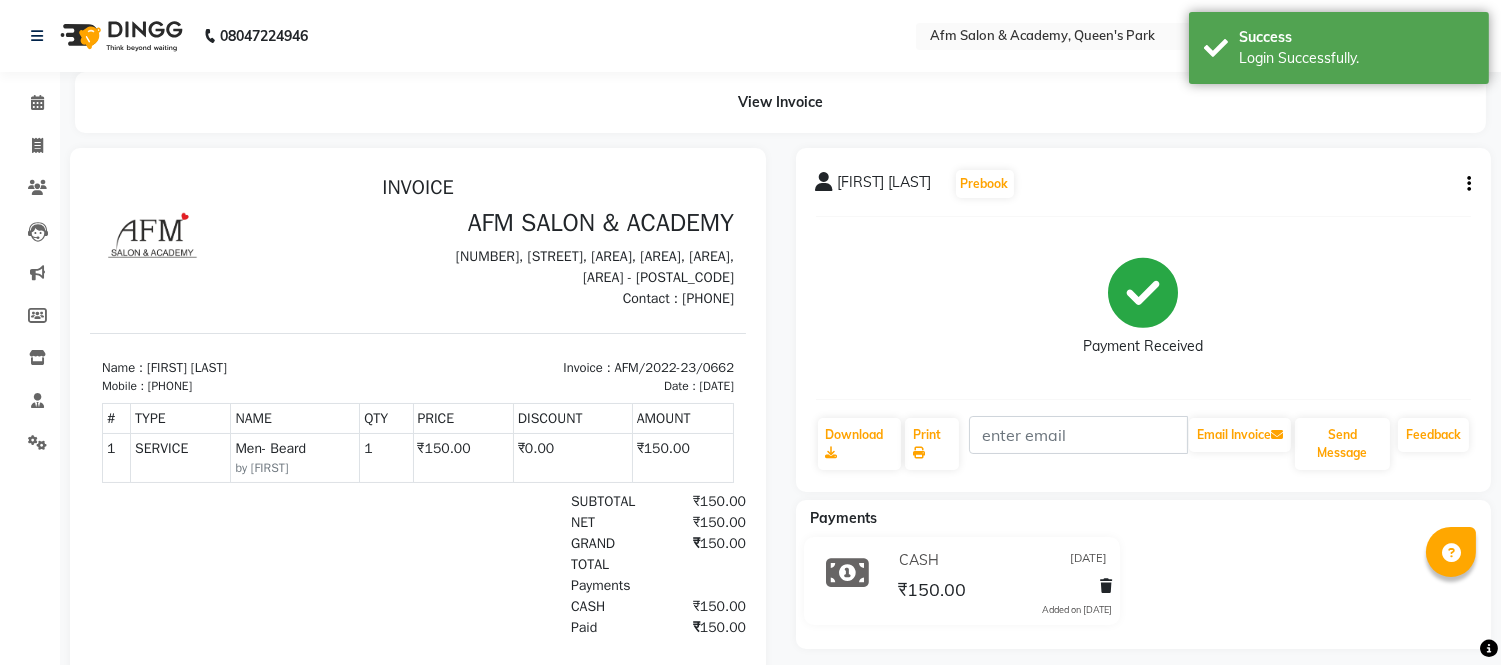 scroll, scrollTop: 0, scrollLeft: 0, axis: both 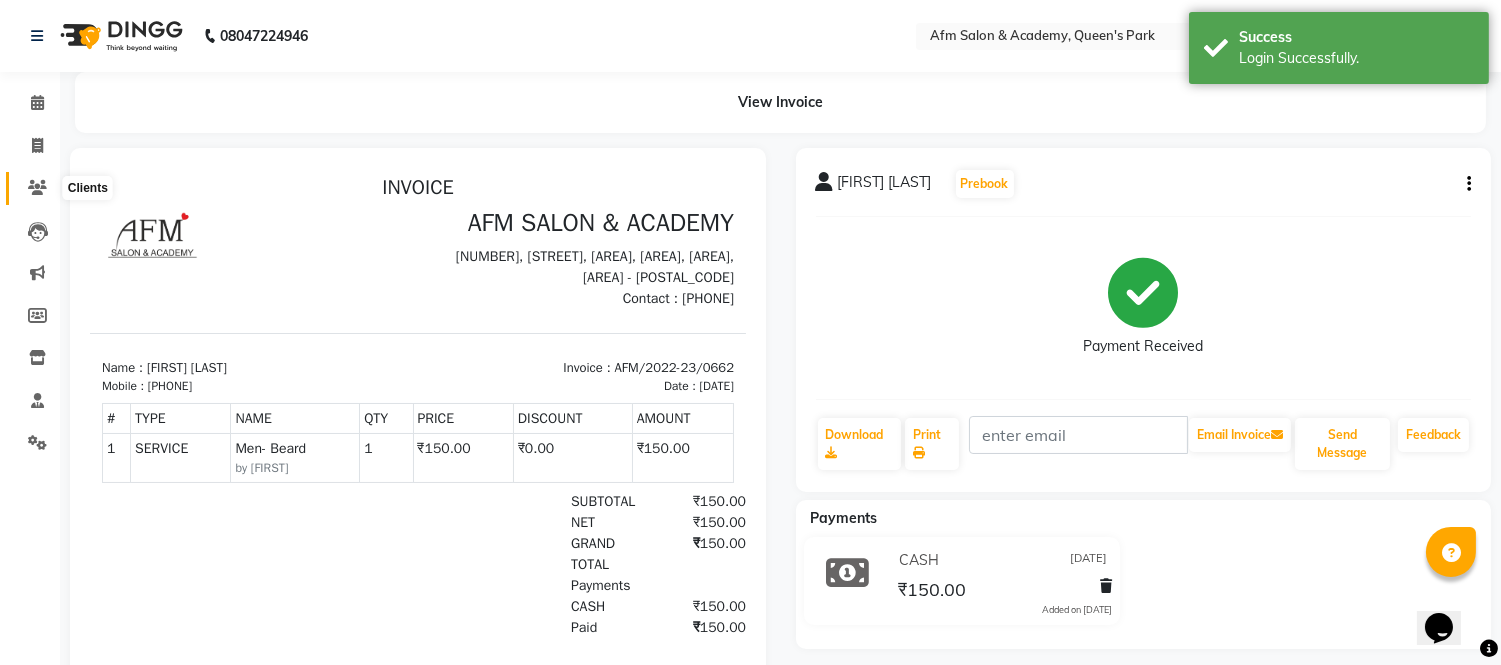 click 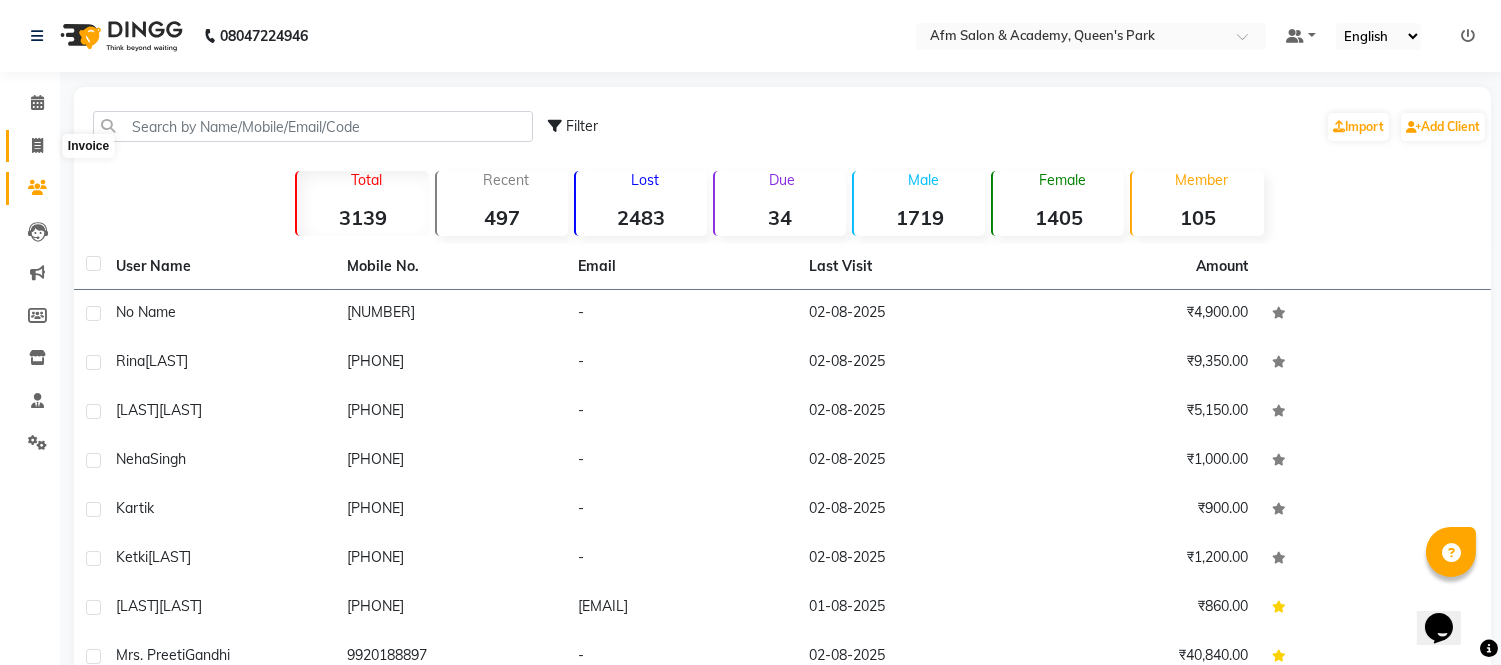 click 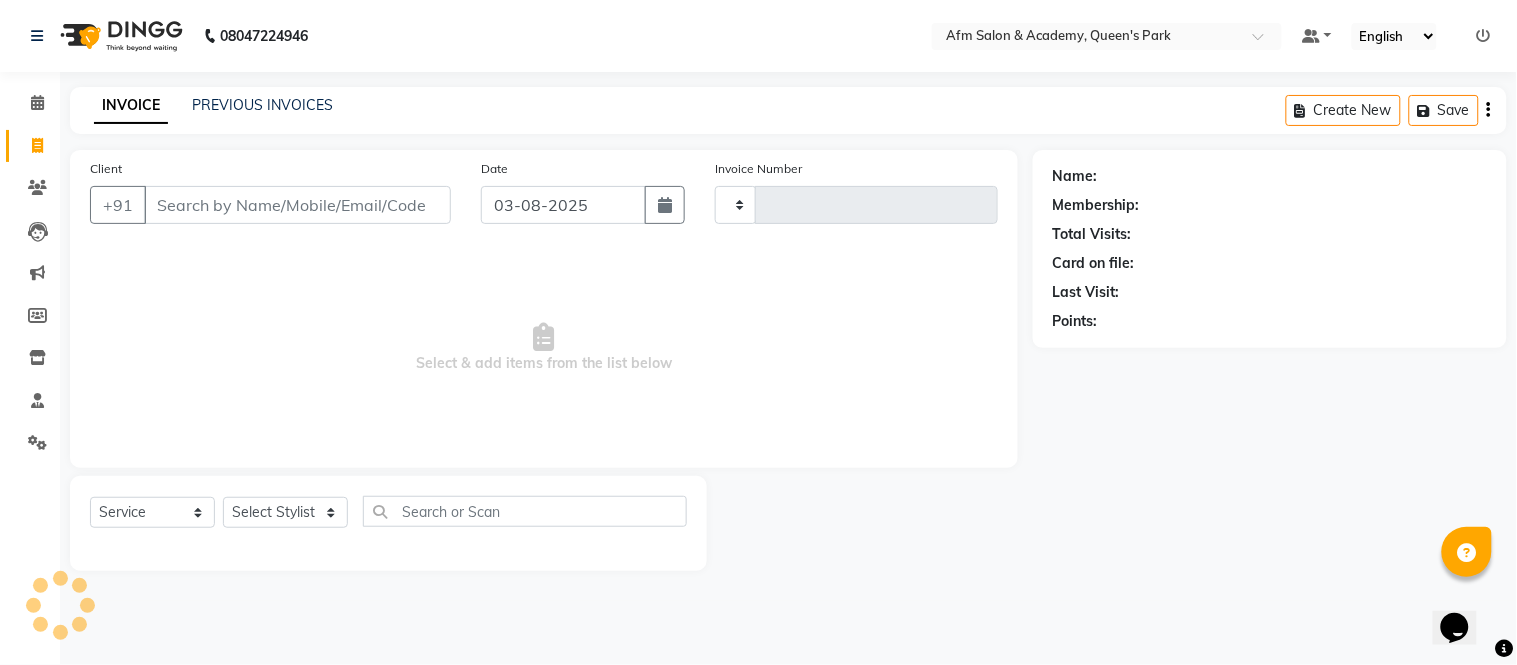 type on "1077" 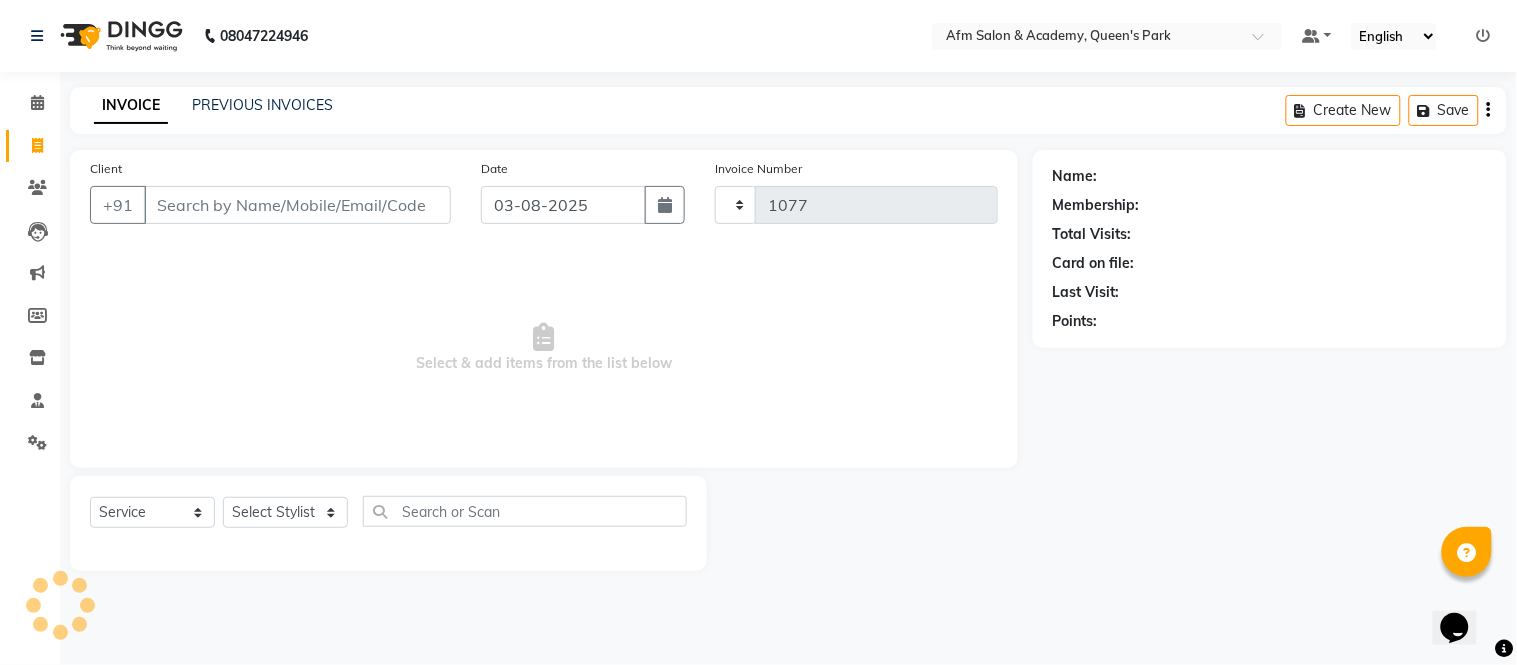 select on "3437" 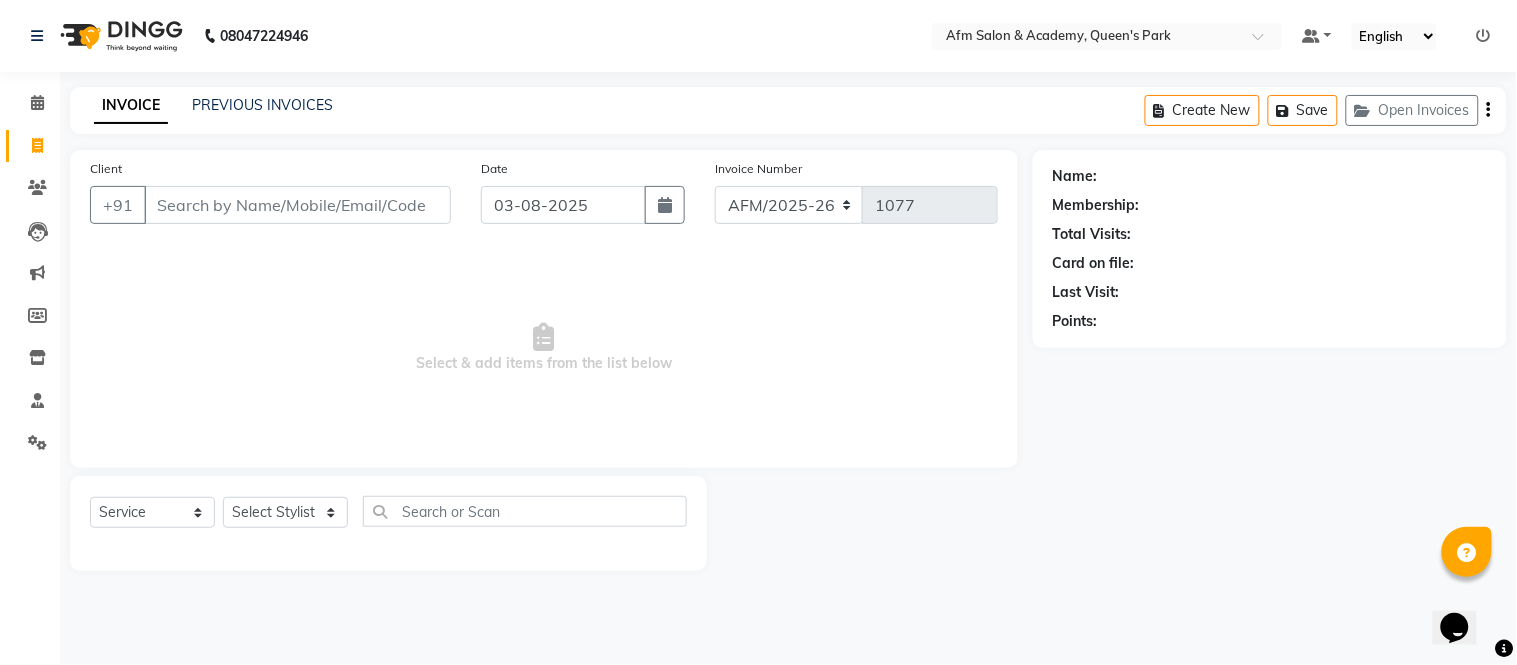 click on "Client" at bounding box center (297, 205) 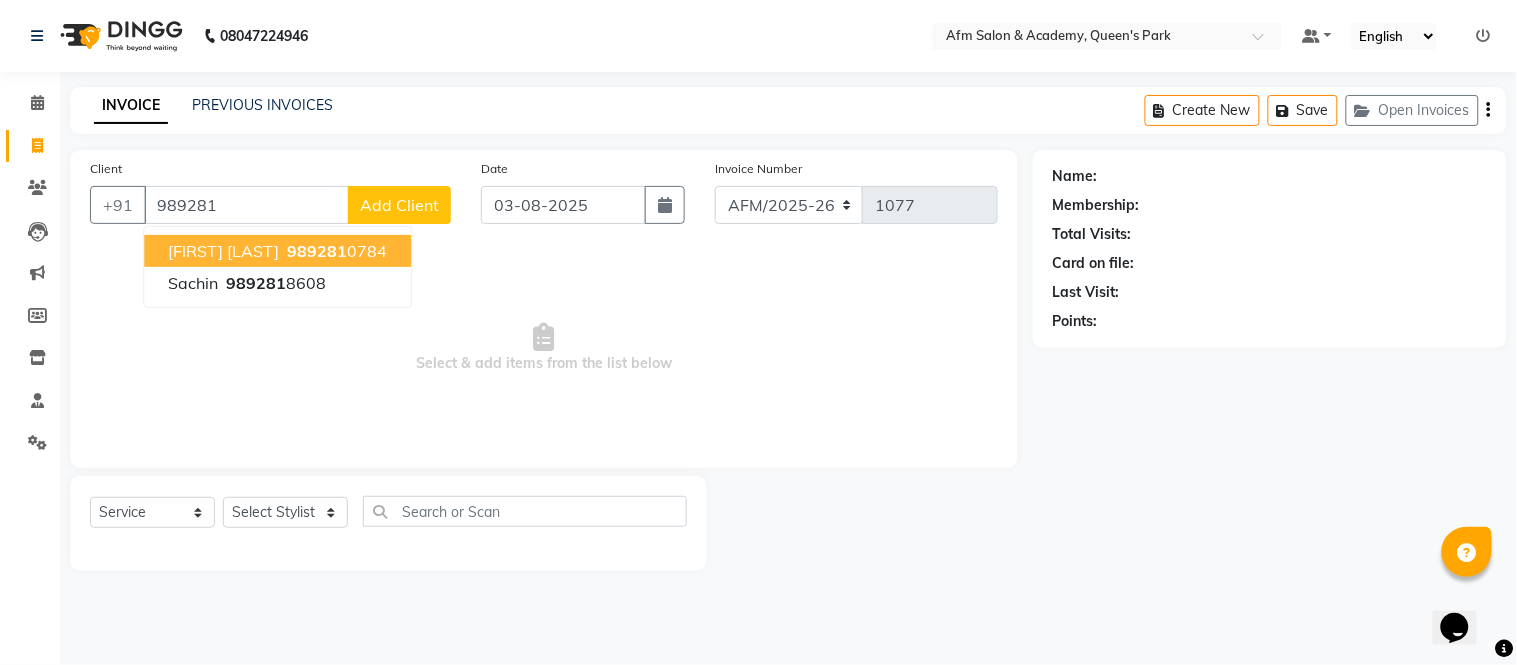 click on "989281" at bounding box center (317, 251) 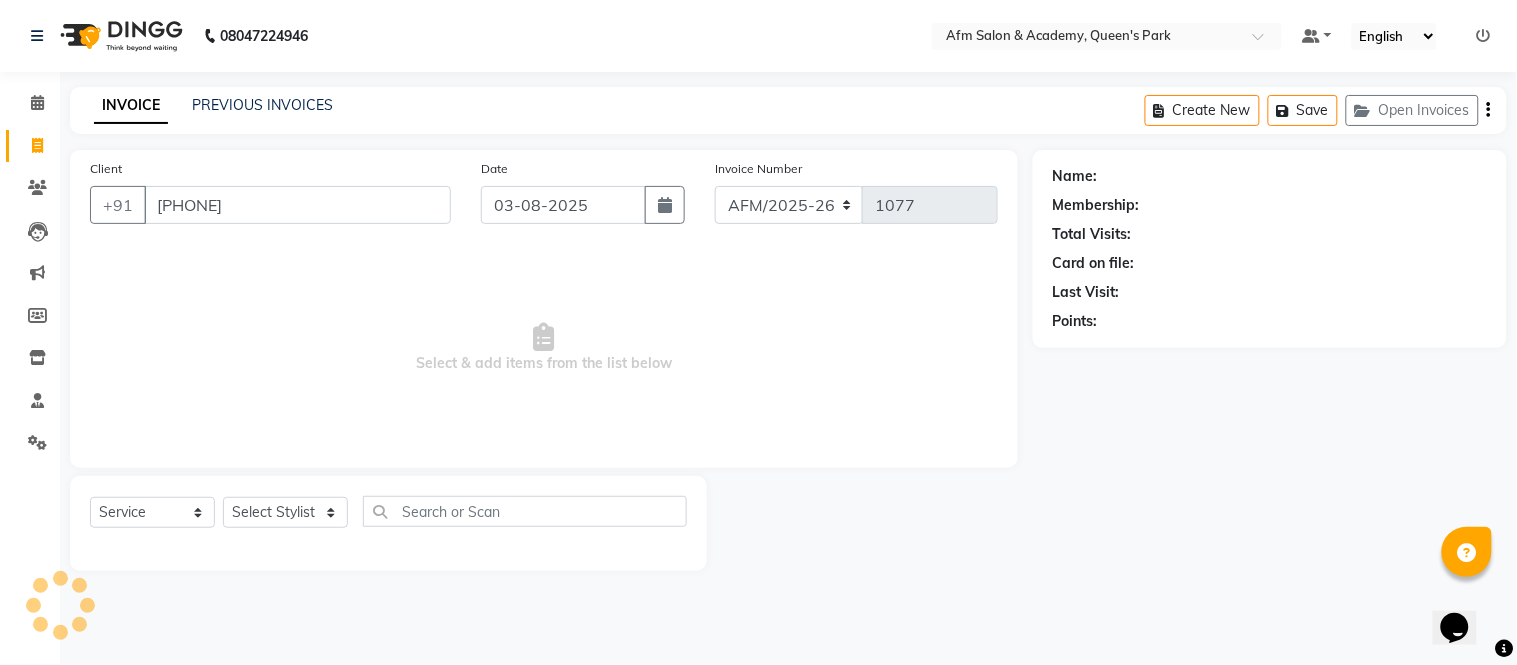 type on "[PHONE]" 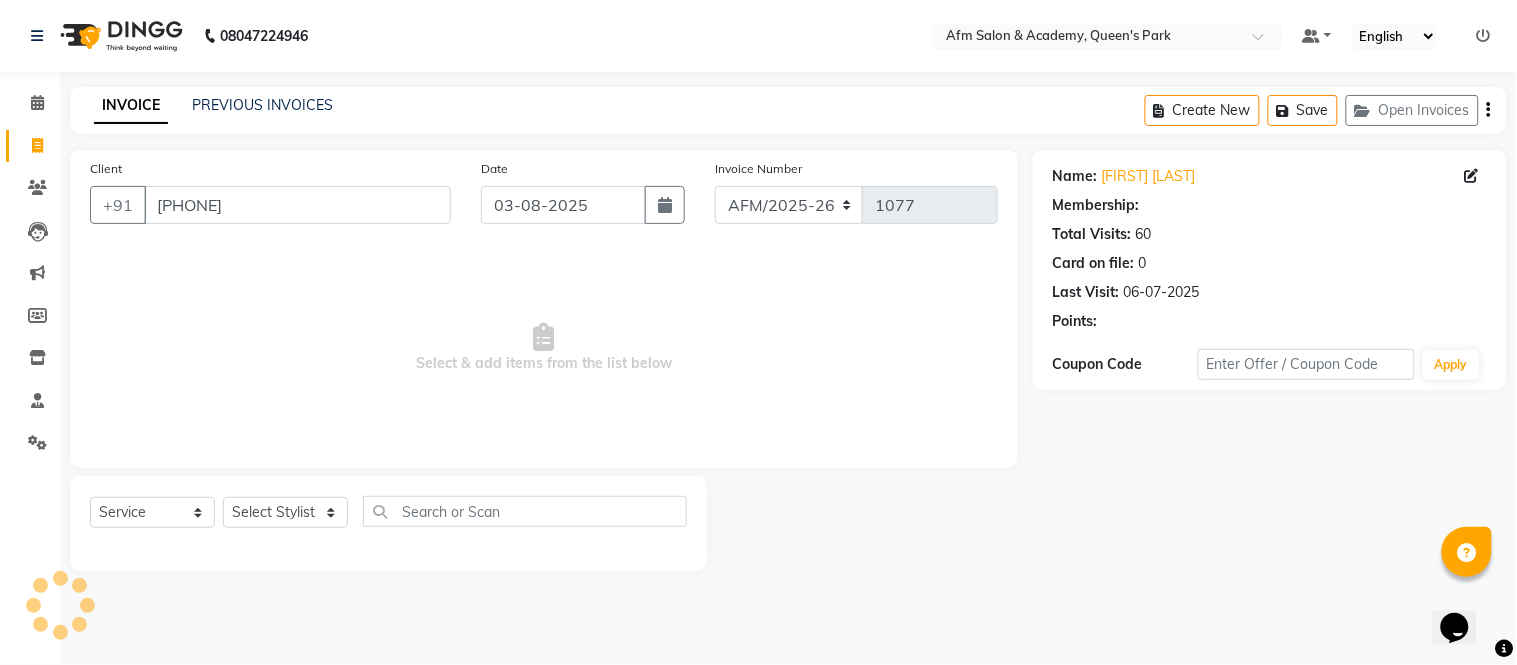 select on "1: Object" 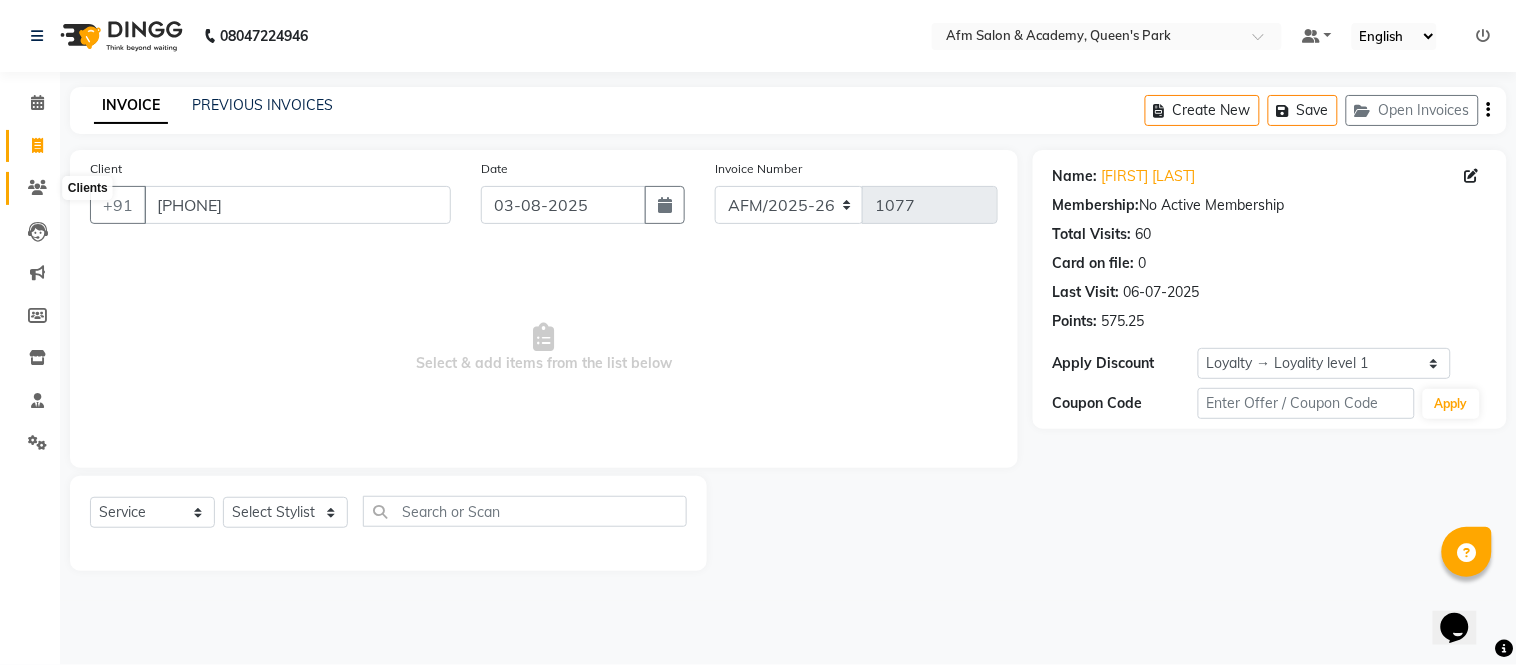 click 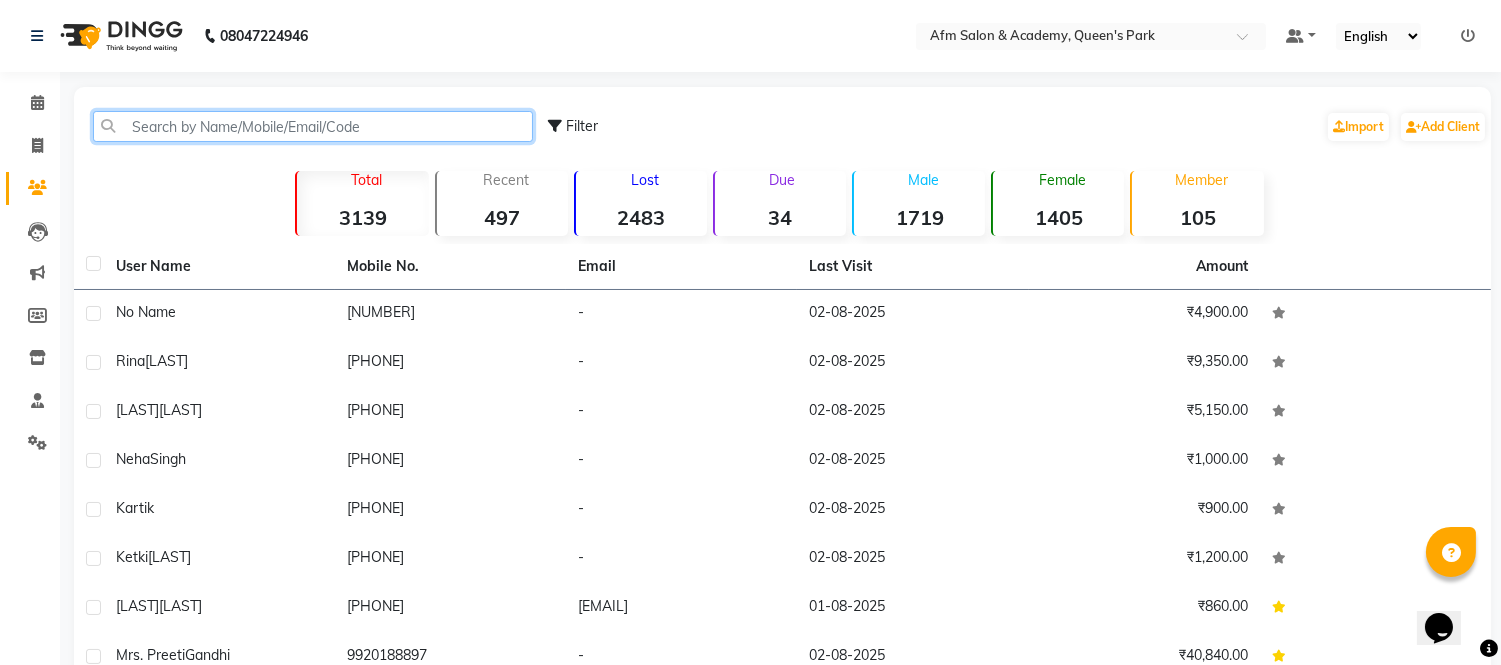 click 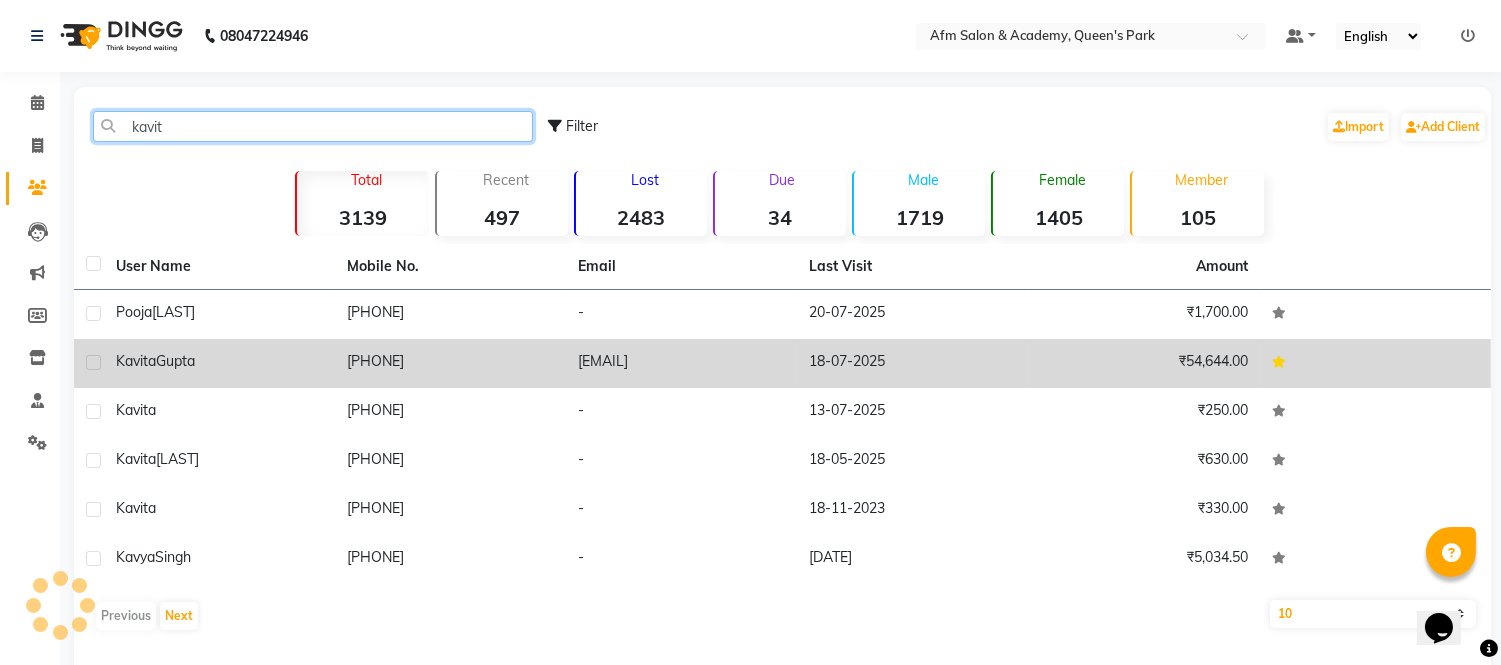 type on "kavit" 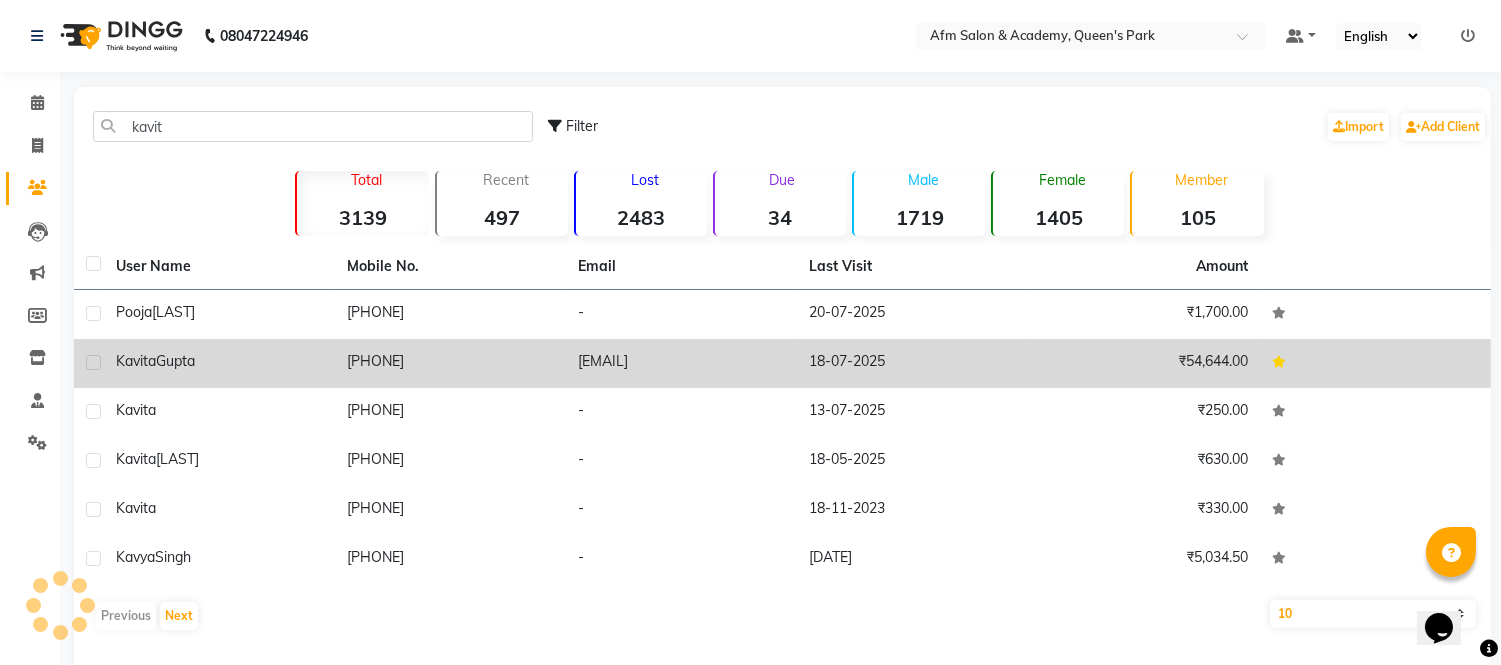 click on "[PHONE]" 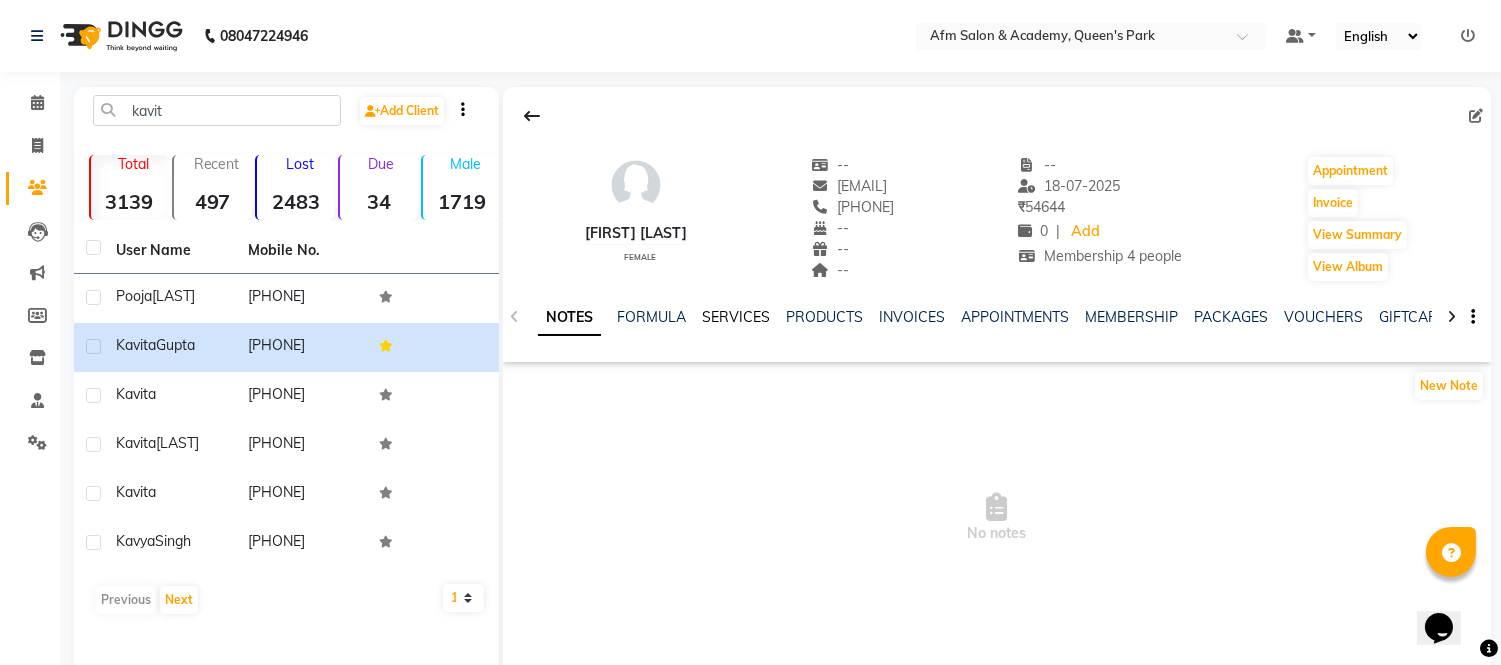 click on "SERVICES" 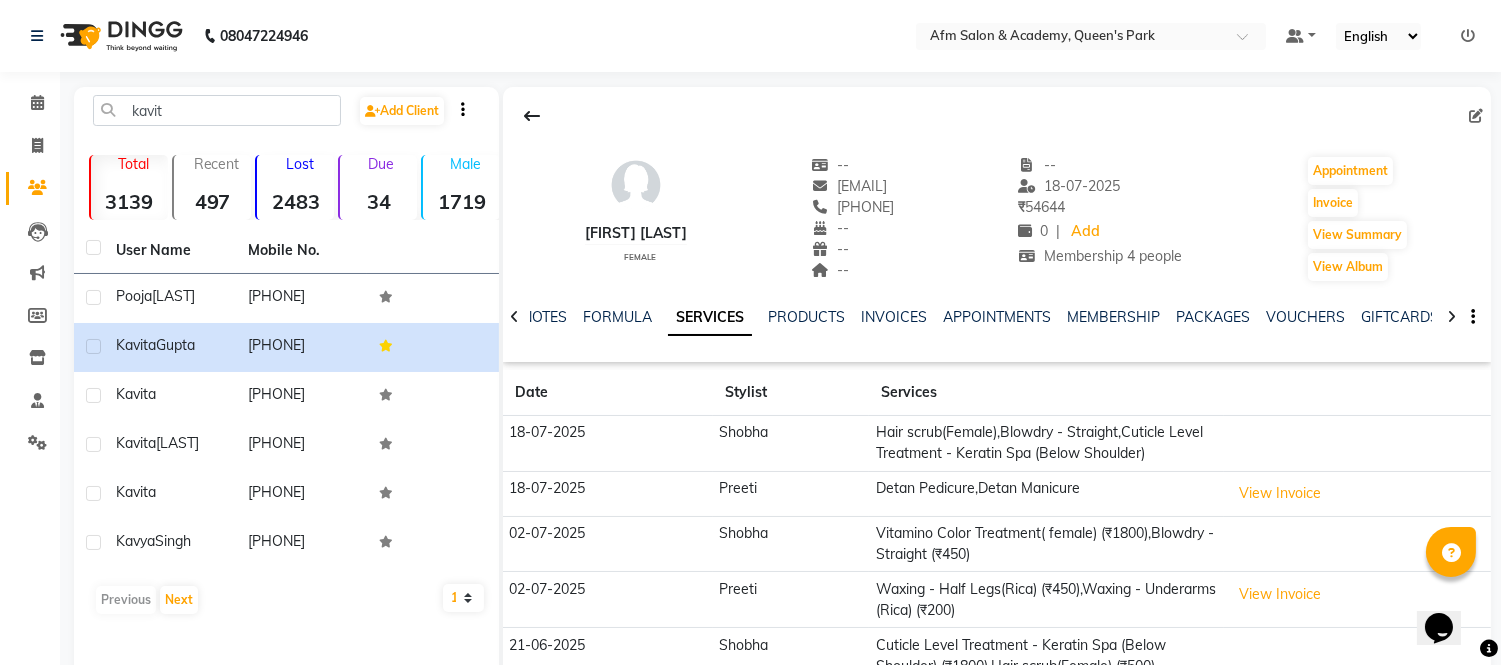 click on "Hair scrub(Female),Blowdry - Straight,Cuticle Level Treatment - Keratin Spa (Below Shoulder)" 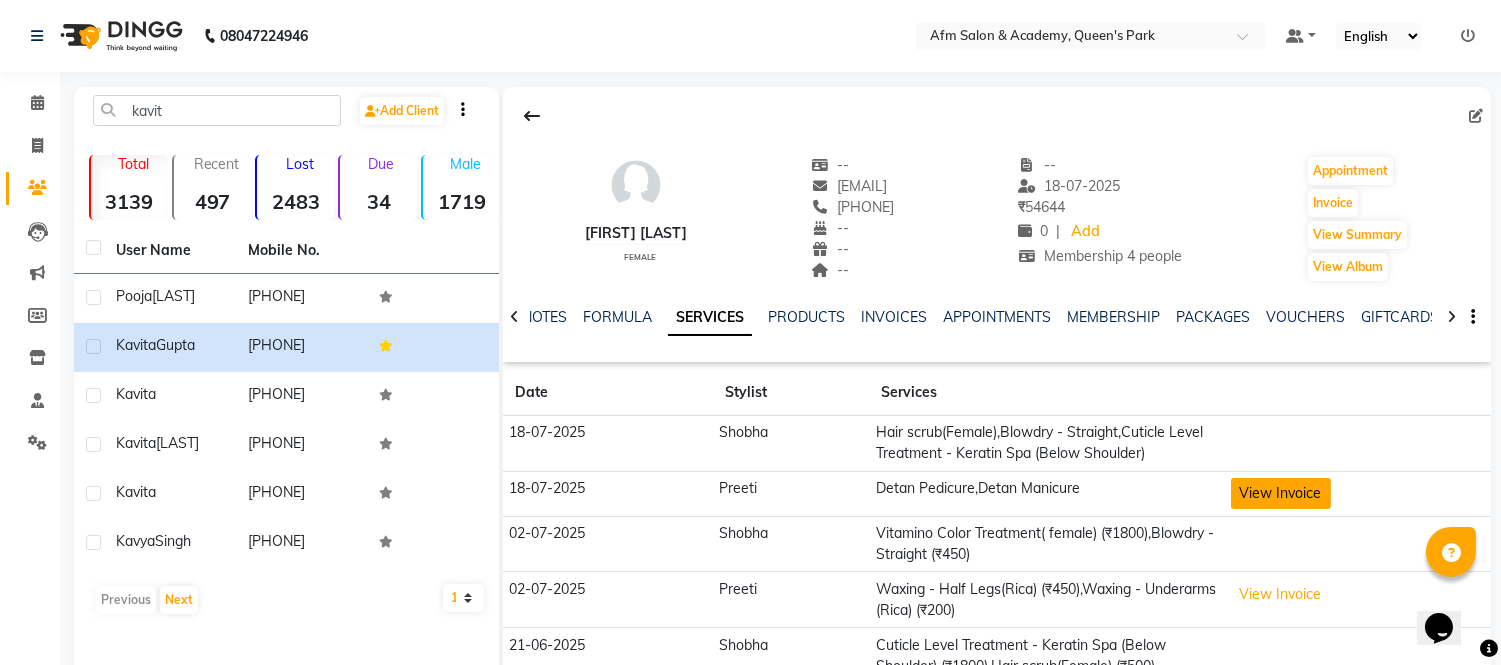 click on "View Invoice" 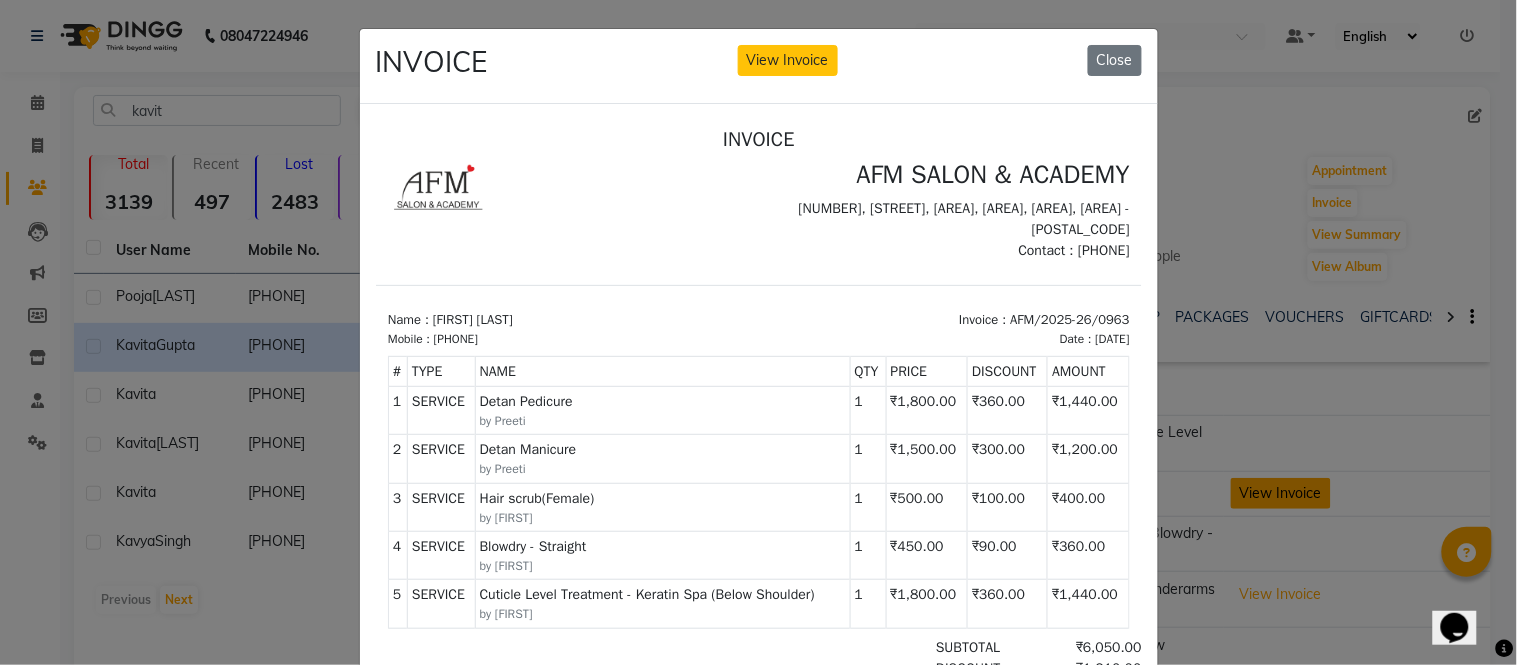 scroll, scrollTop: 0, scrollLeft: 0, axis: both 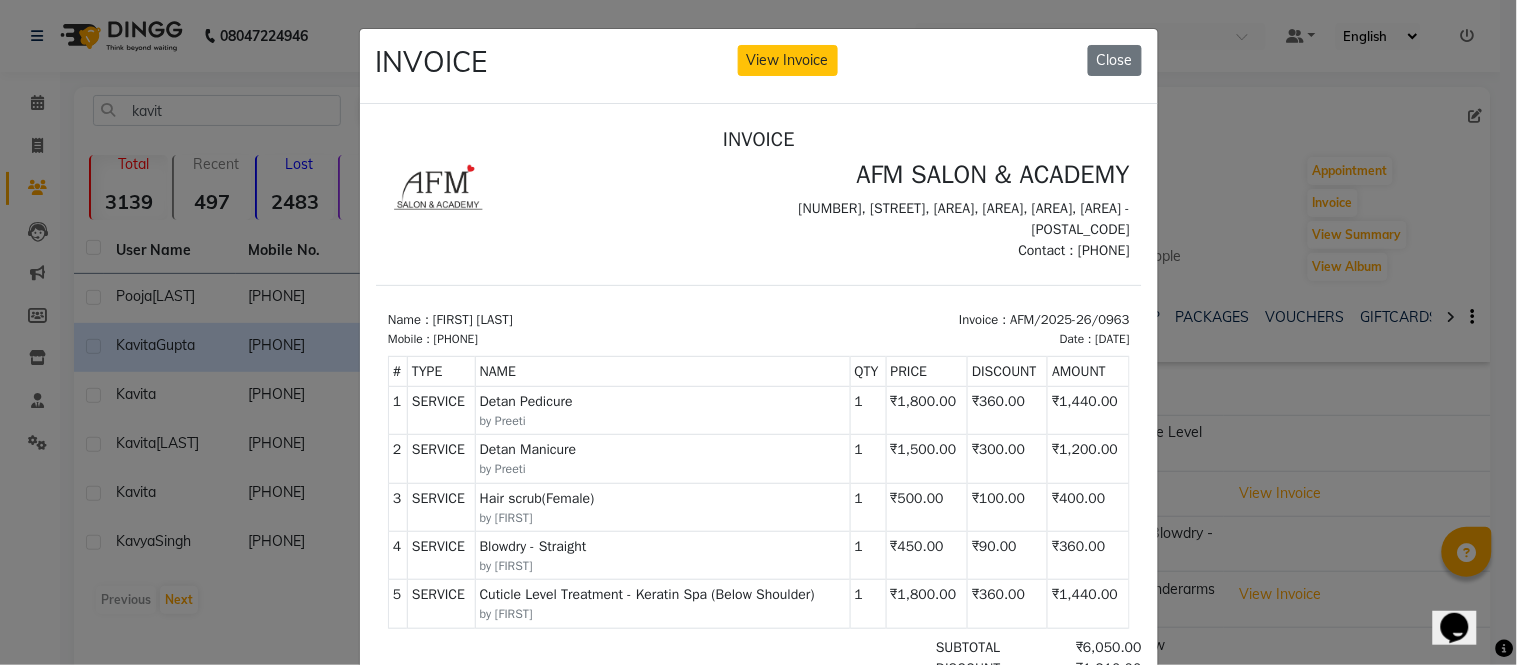 click on "INVOICE View Invoice Close" 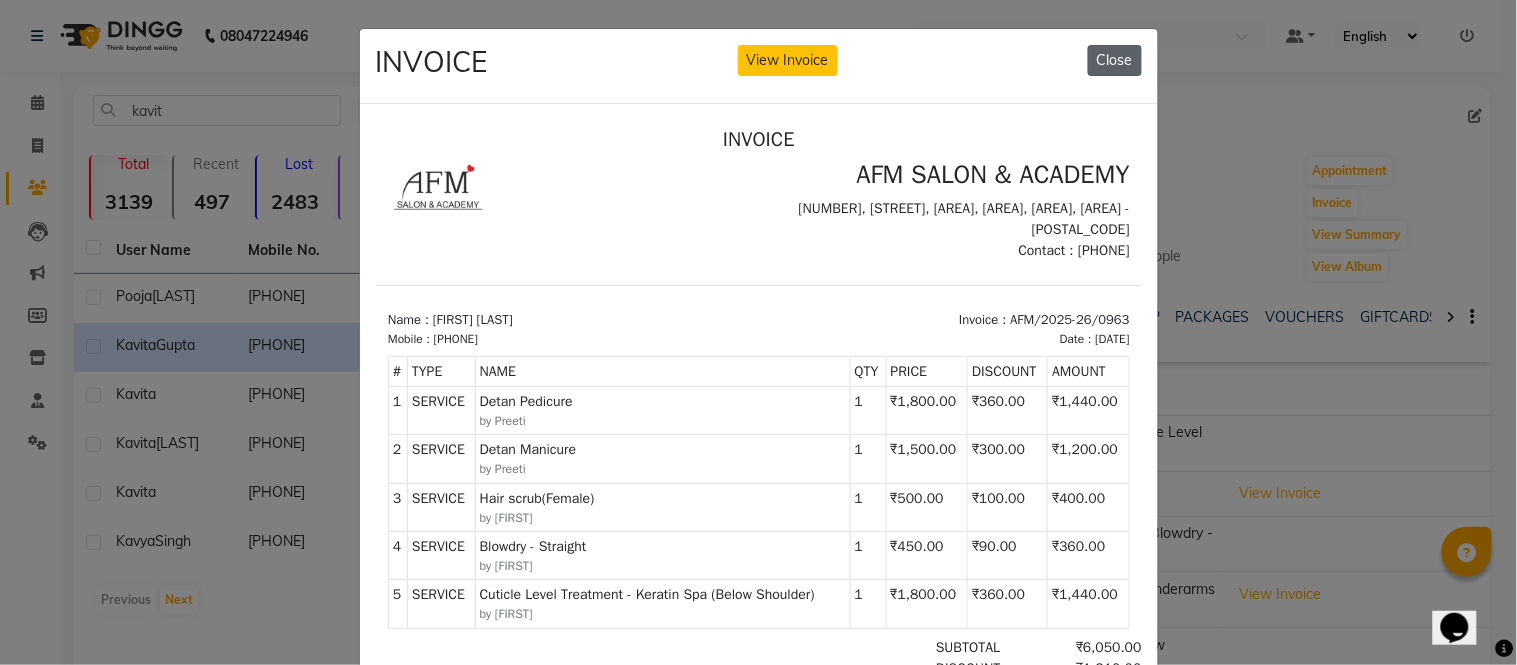click on "Close" 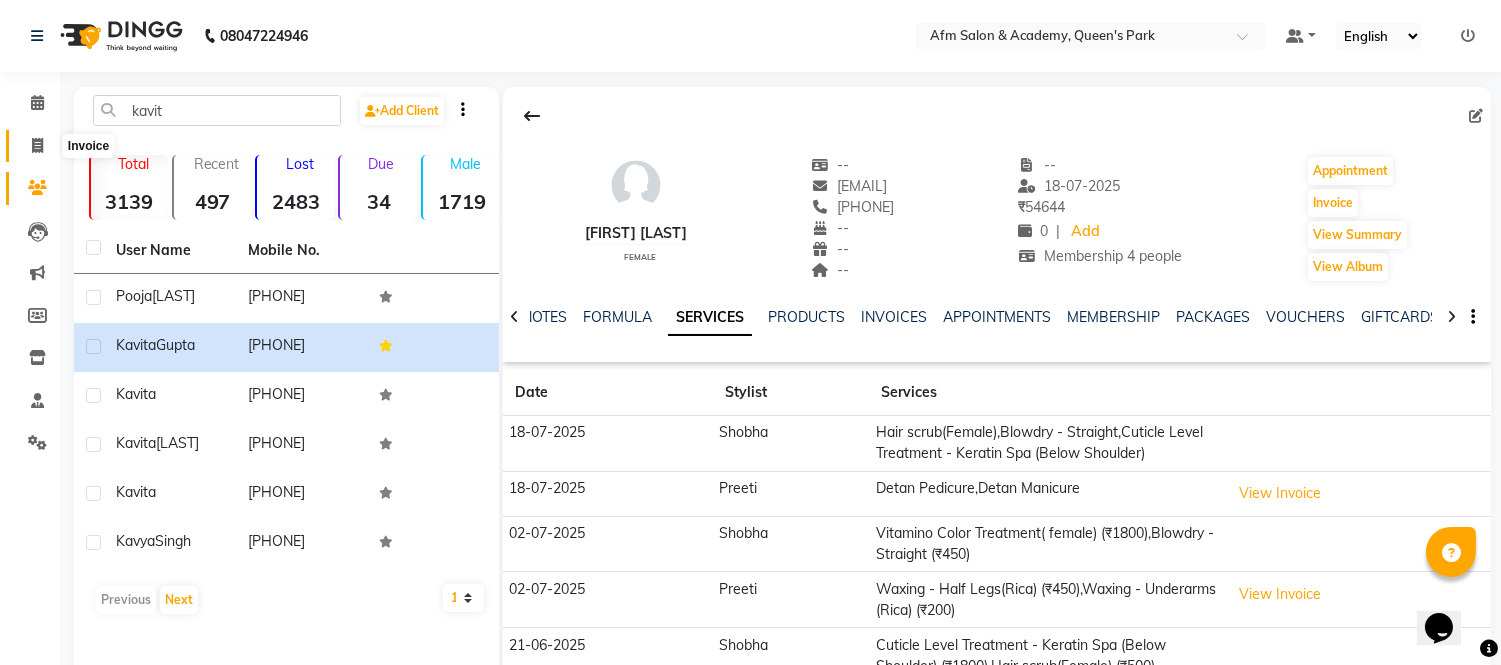 click 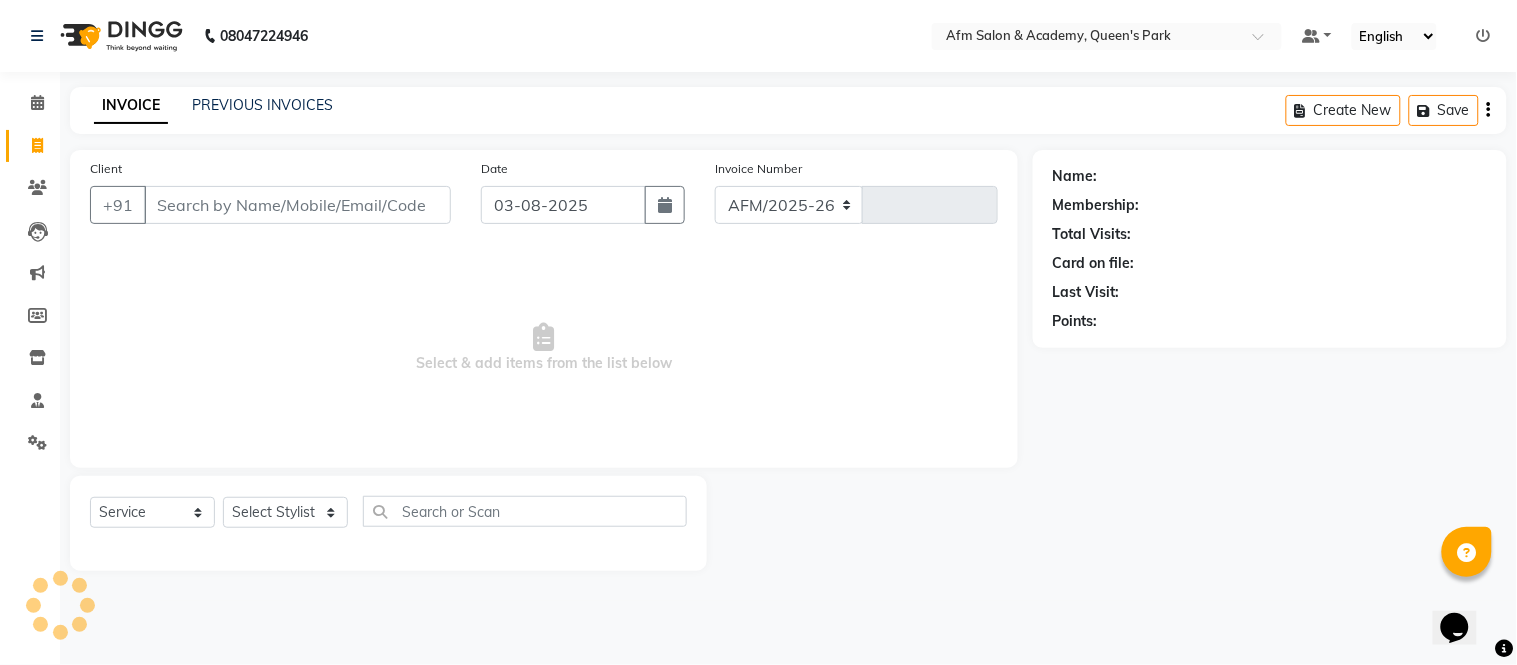 select on "3437" 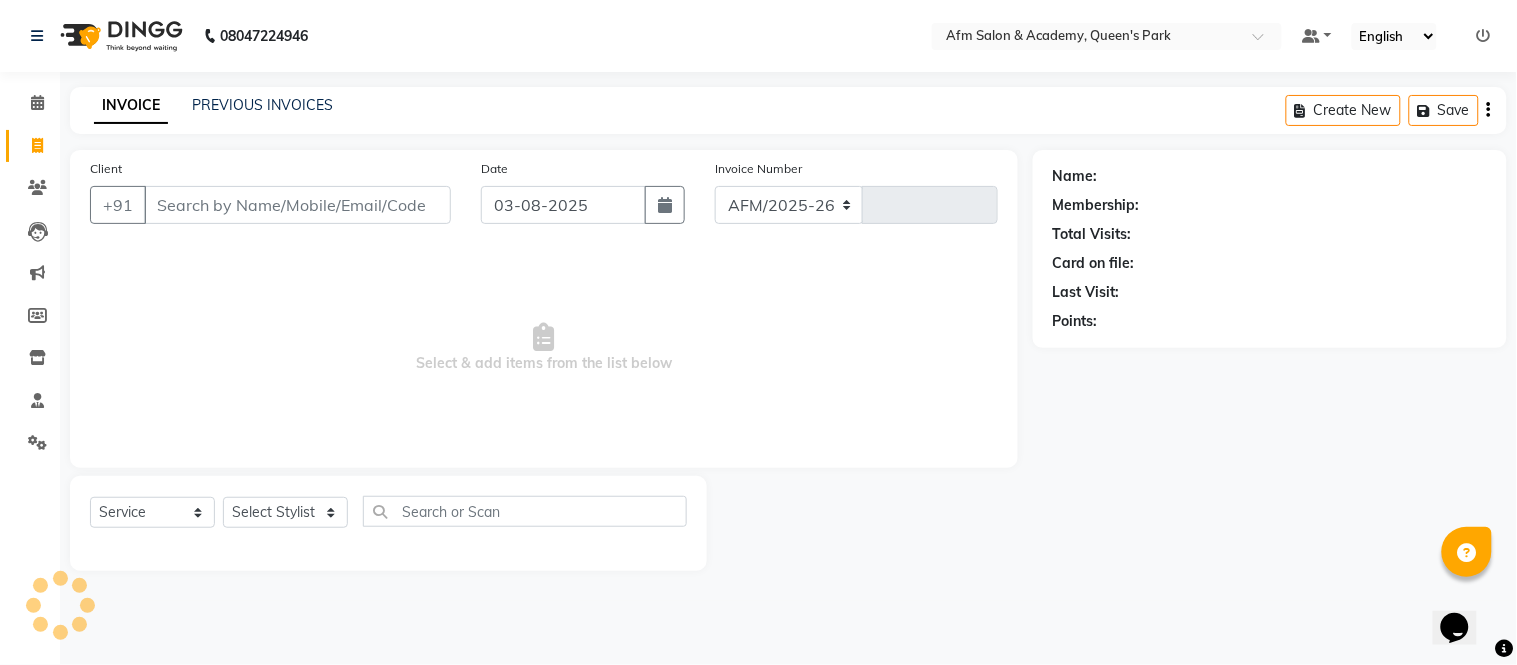 type on "1077" 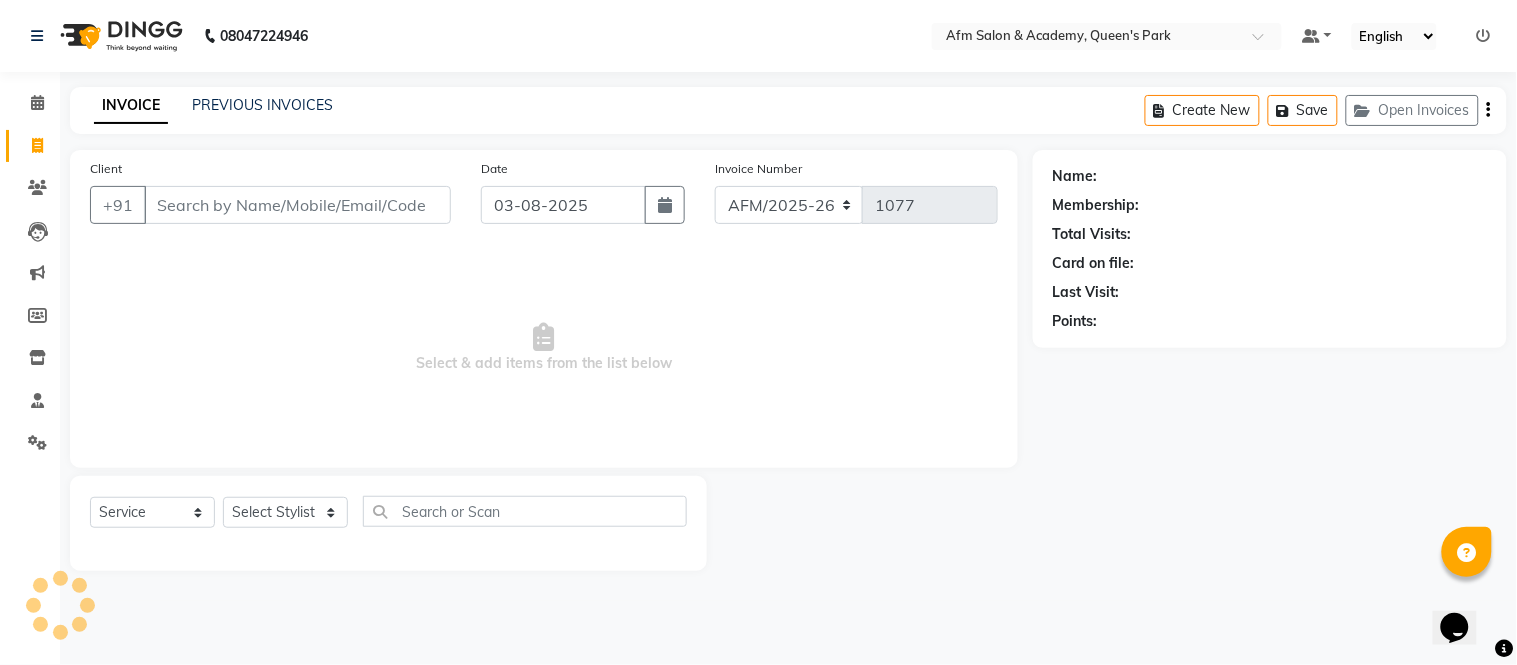 click on "Client" at bounding box center (297, 205) 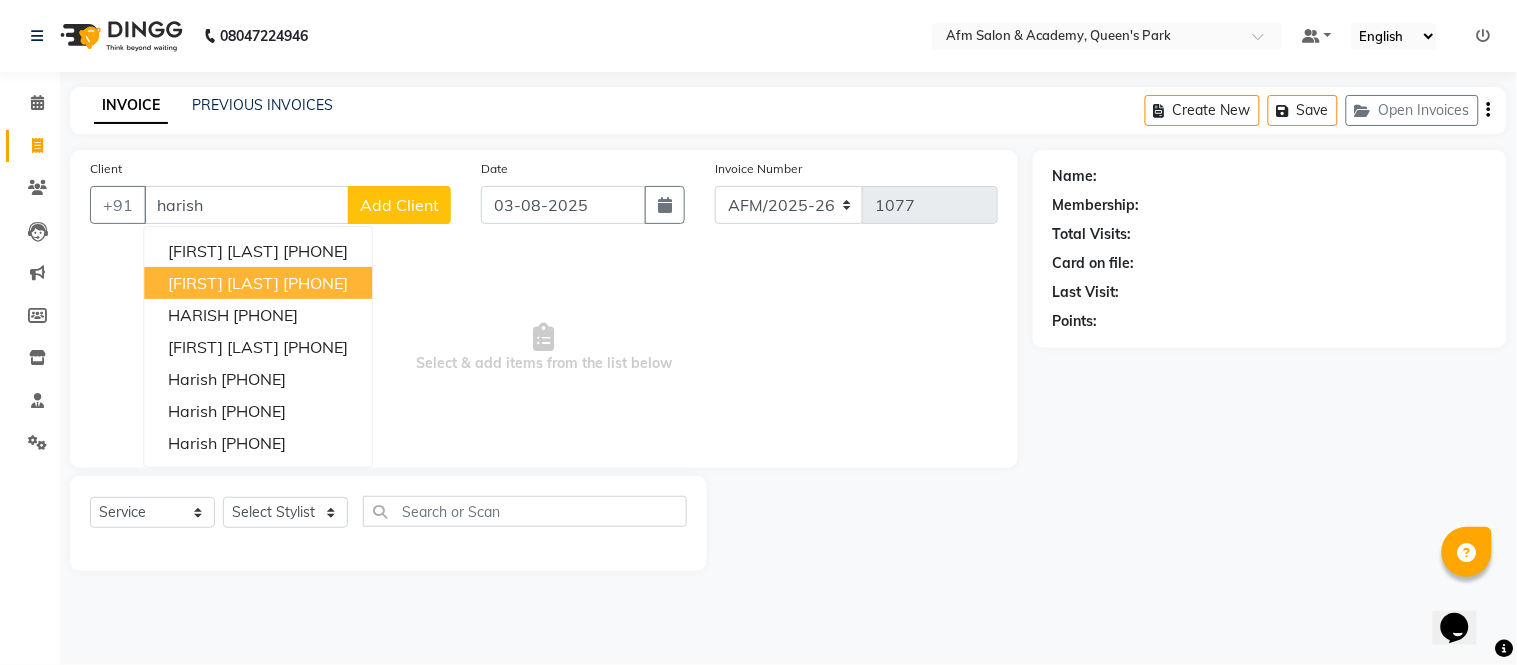 click on "[PHONE]" at bounding box center [315, 283] 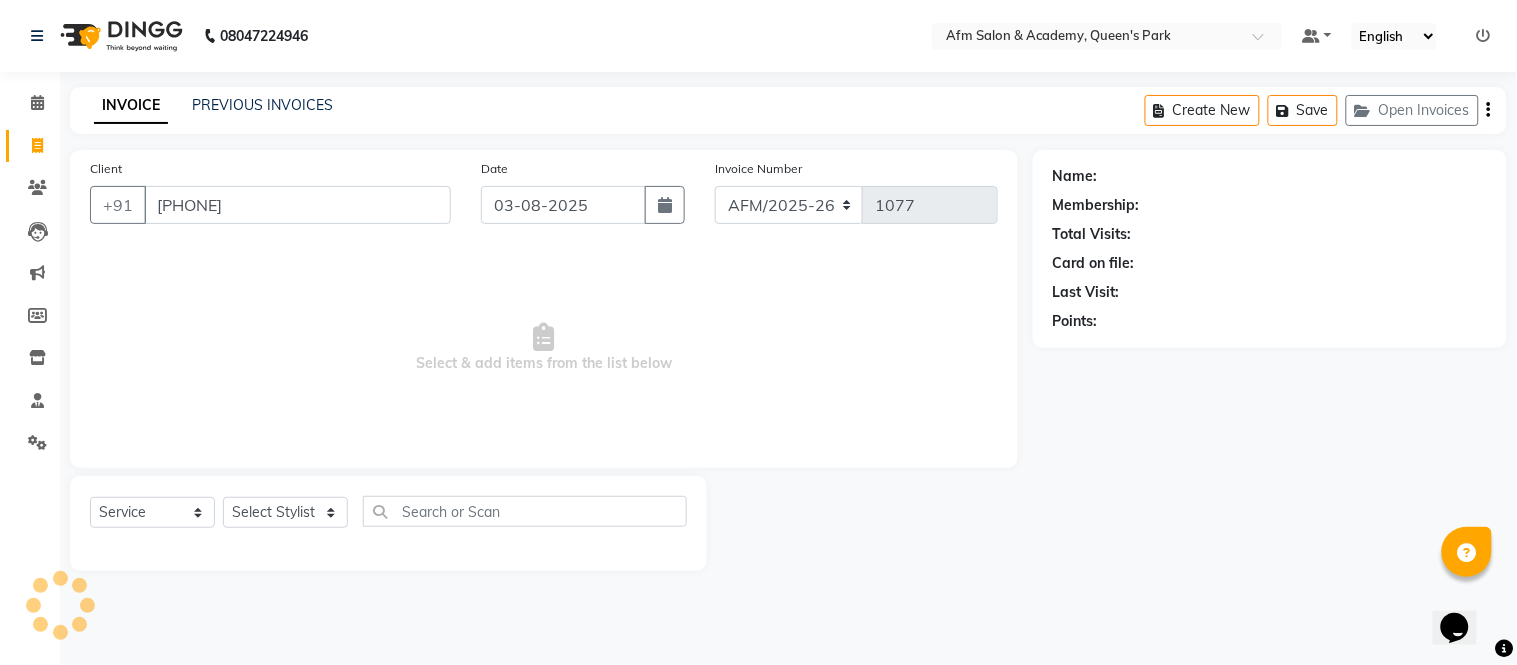 type on "[PHONE]" 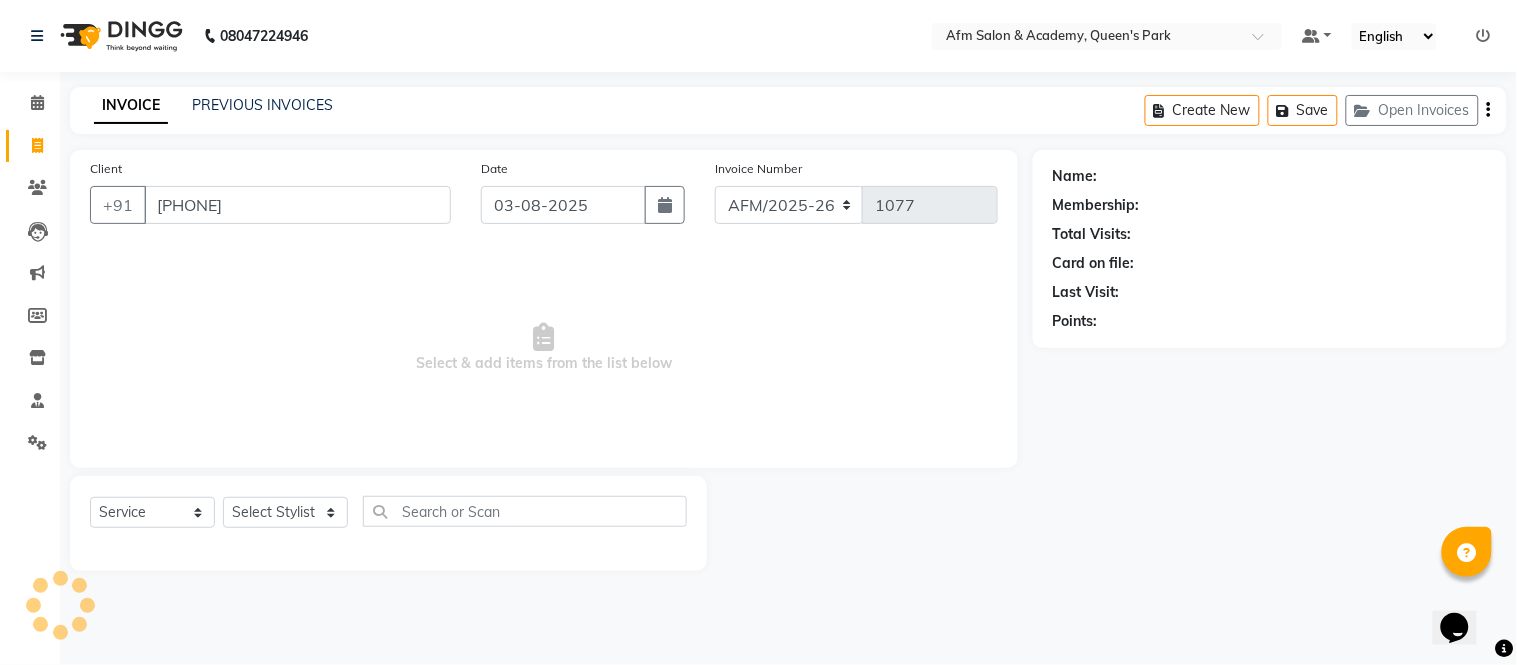 select on "1: Object" 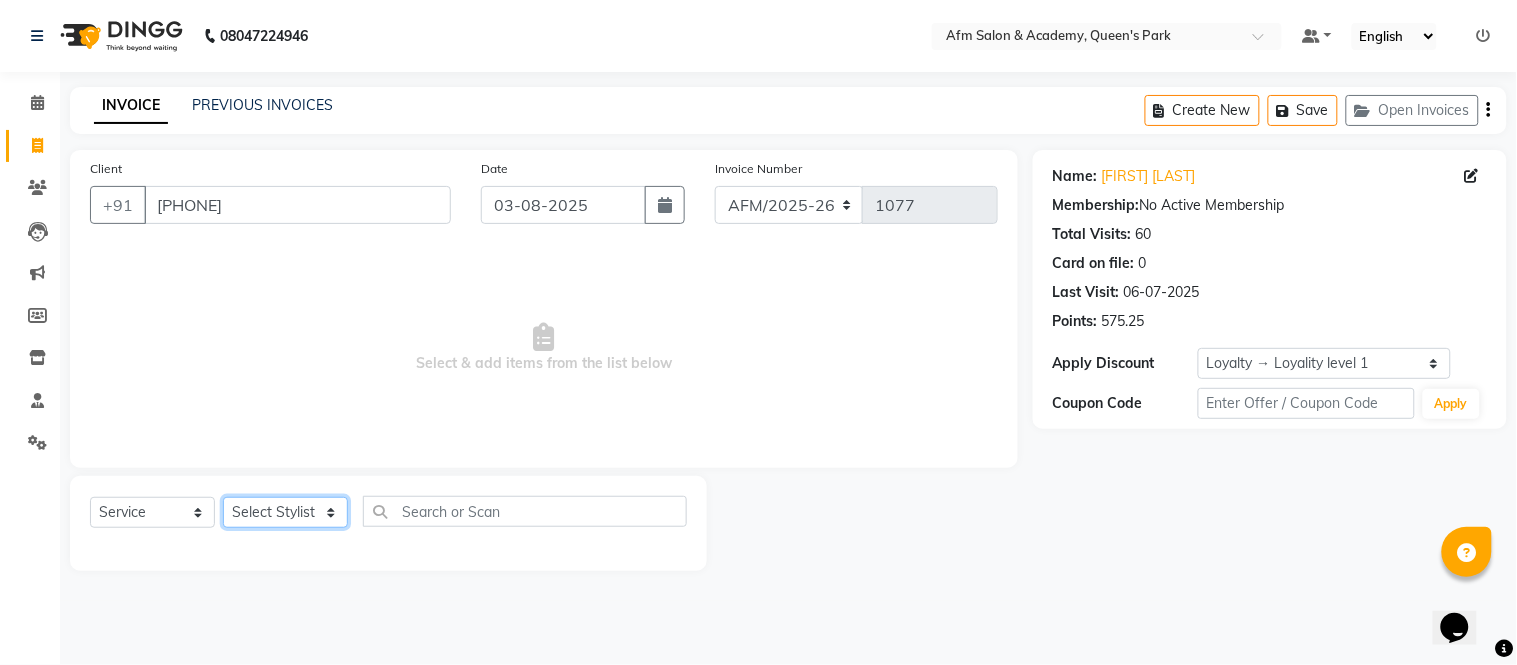 click on "Select Stylist AFM [FIRST] [FIRST] [FIRST] [FIRST] [FIRST] [FIRST] [FIRST] [FIRST] [FIRST] [FIRST] [FIRST] [FIRST] [FIRST] [FIRST]" 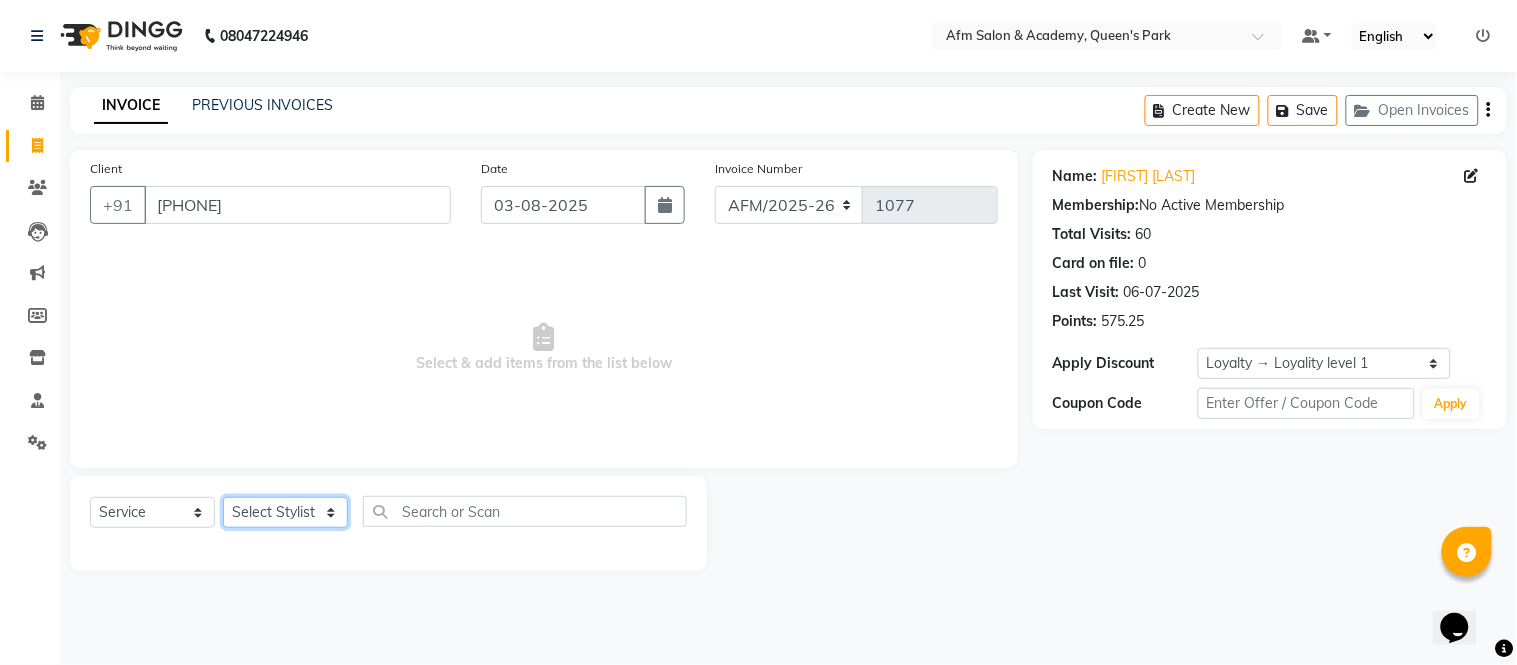 select on "77676" 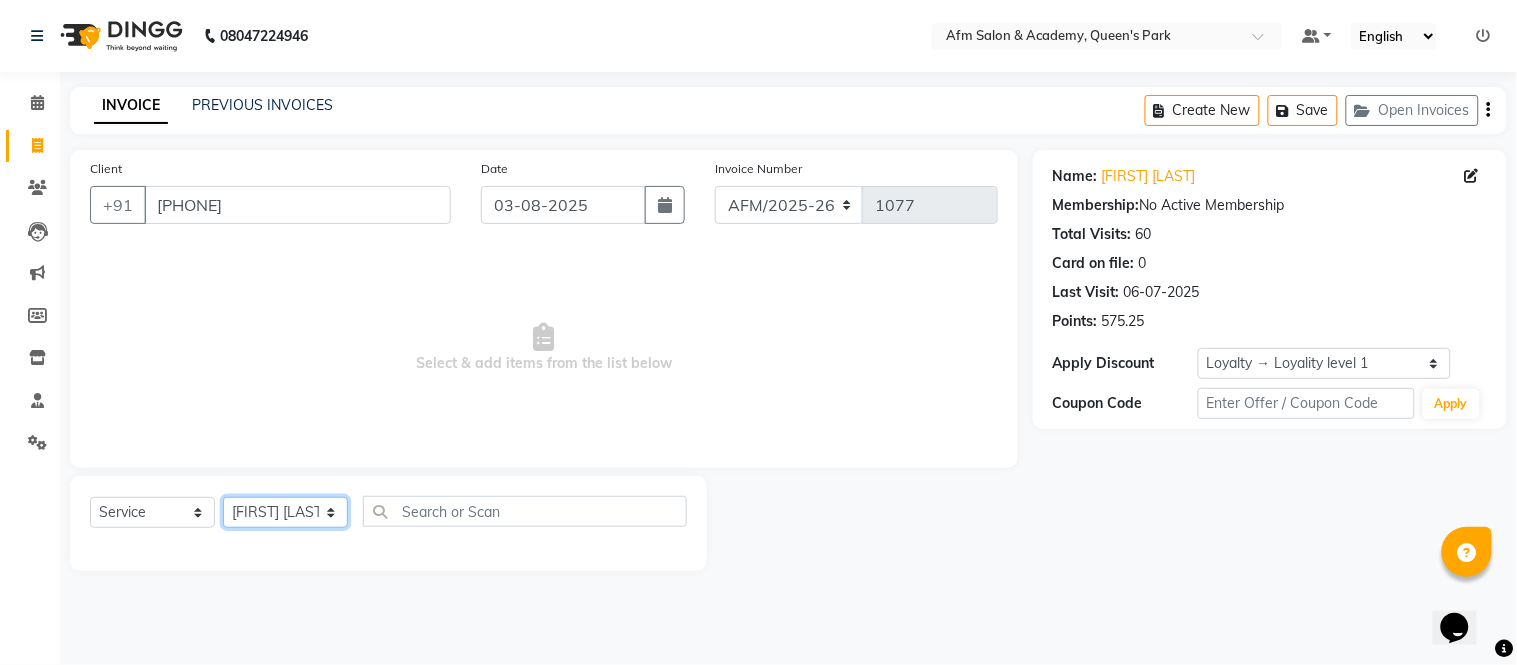click on "Select Stylist AFM [FIRST] [FIRST] [FIRST] [FIRST] [FIRST] [FIRST] [FIRST] [FIRST] [FIRST] [FIRST] [FIRST] [FIRST] [FIRST] [FIRST]" 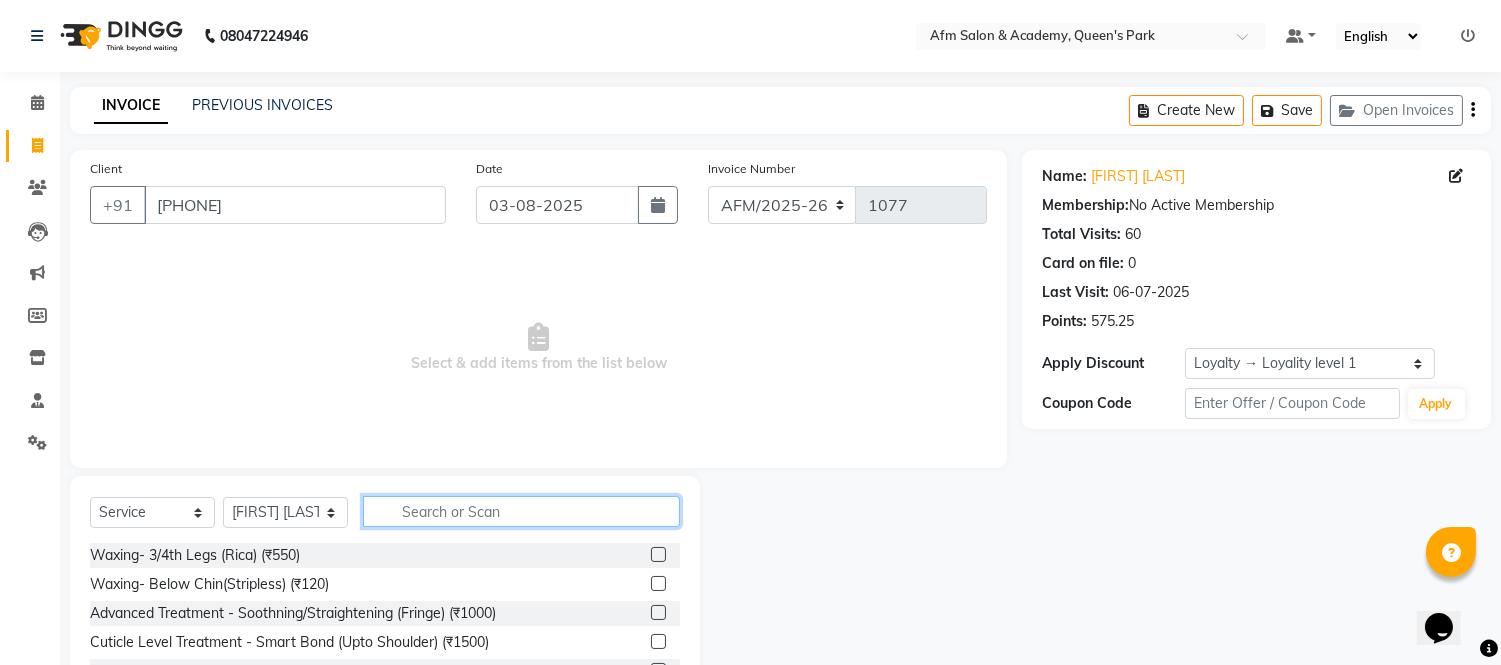 click 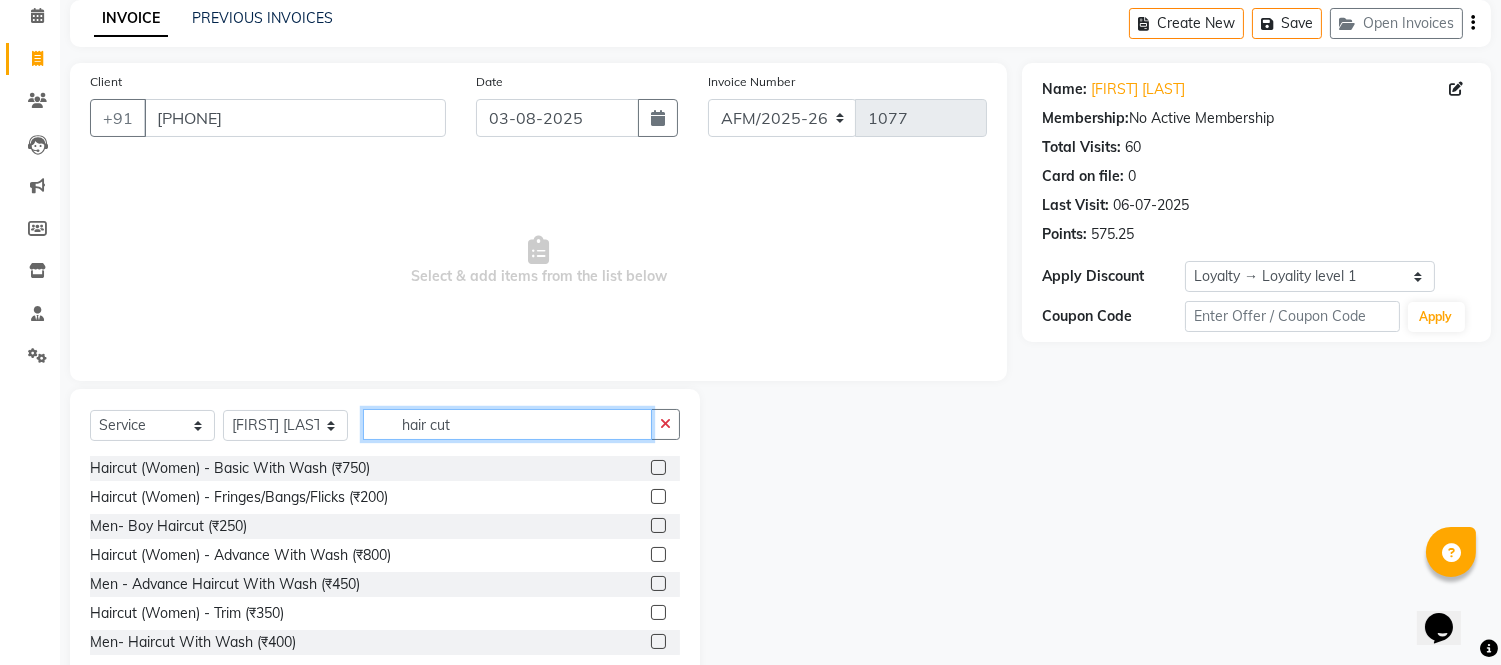 scroll, scrollTop: 135, scrollLeft: 0, axis: vertical 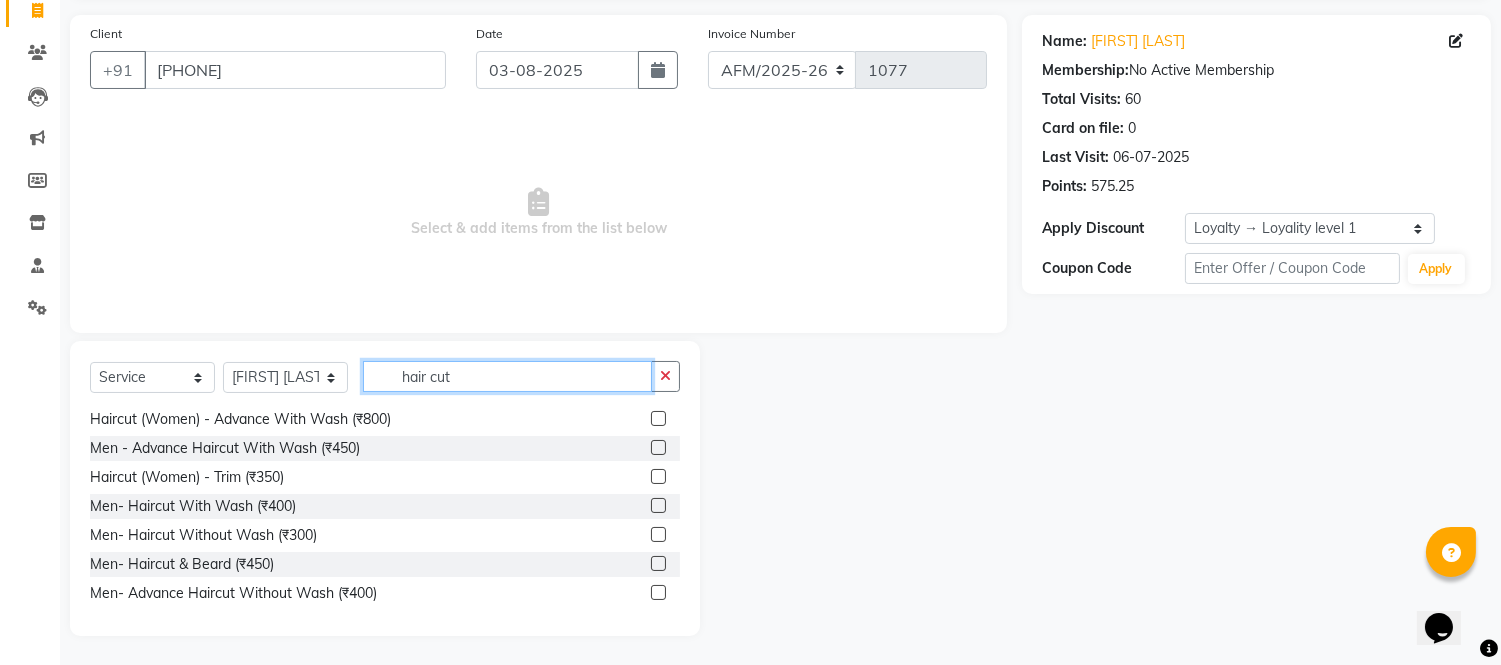 type on "hair cut" 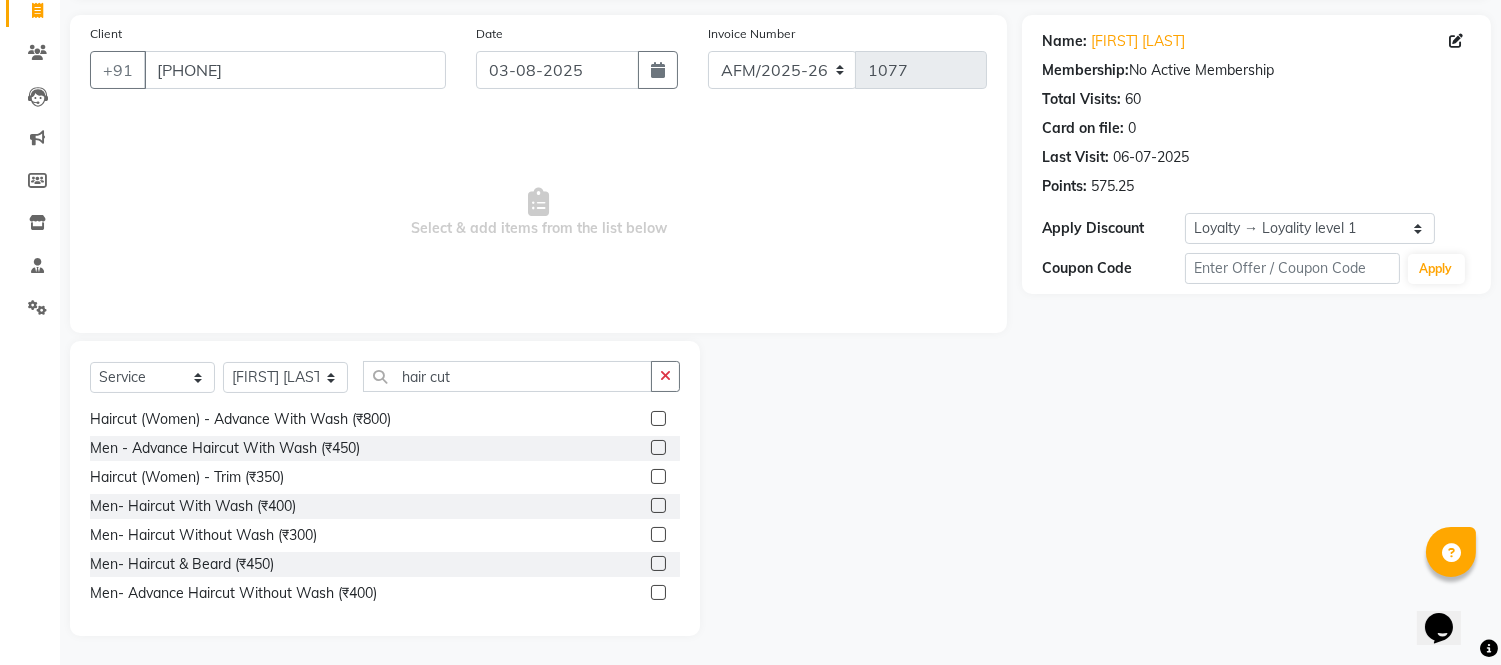 click 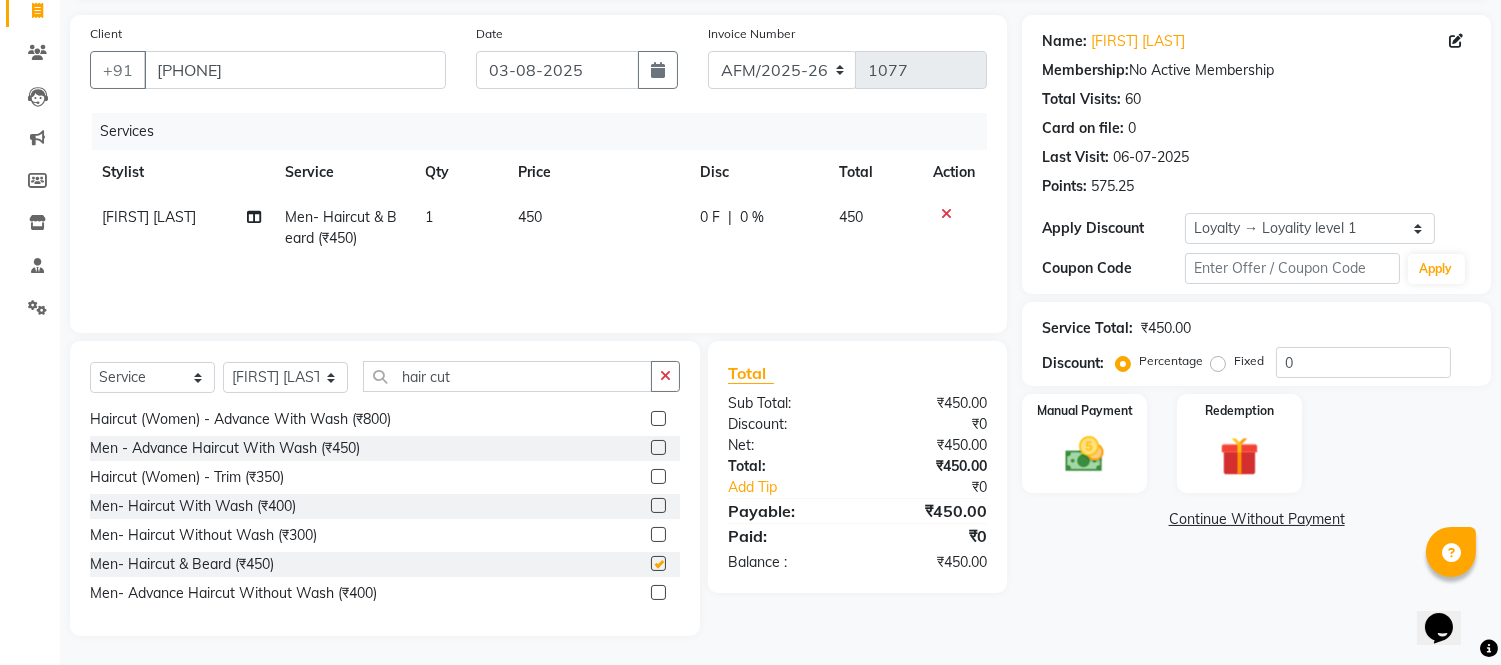 checkbox on "false" 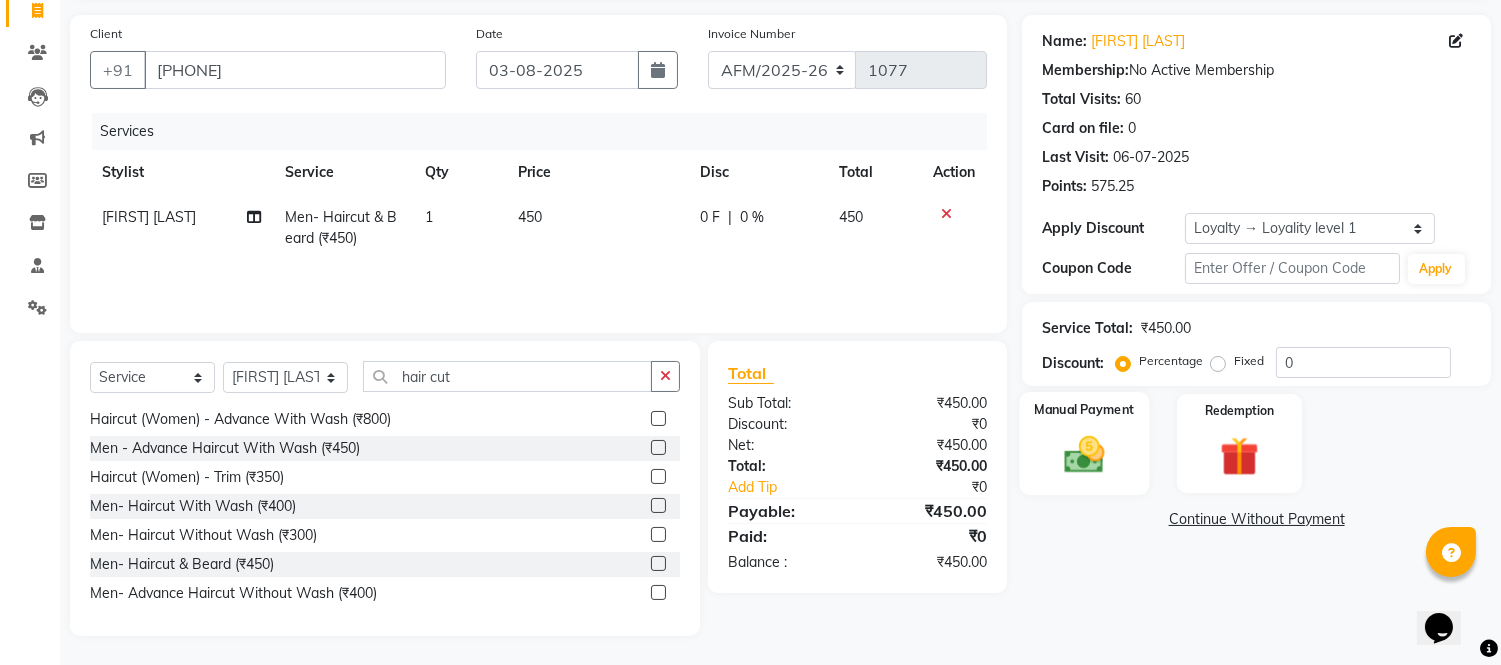click 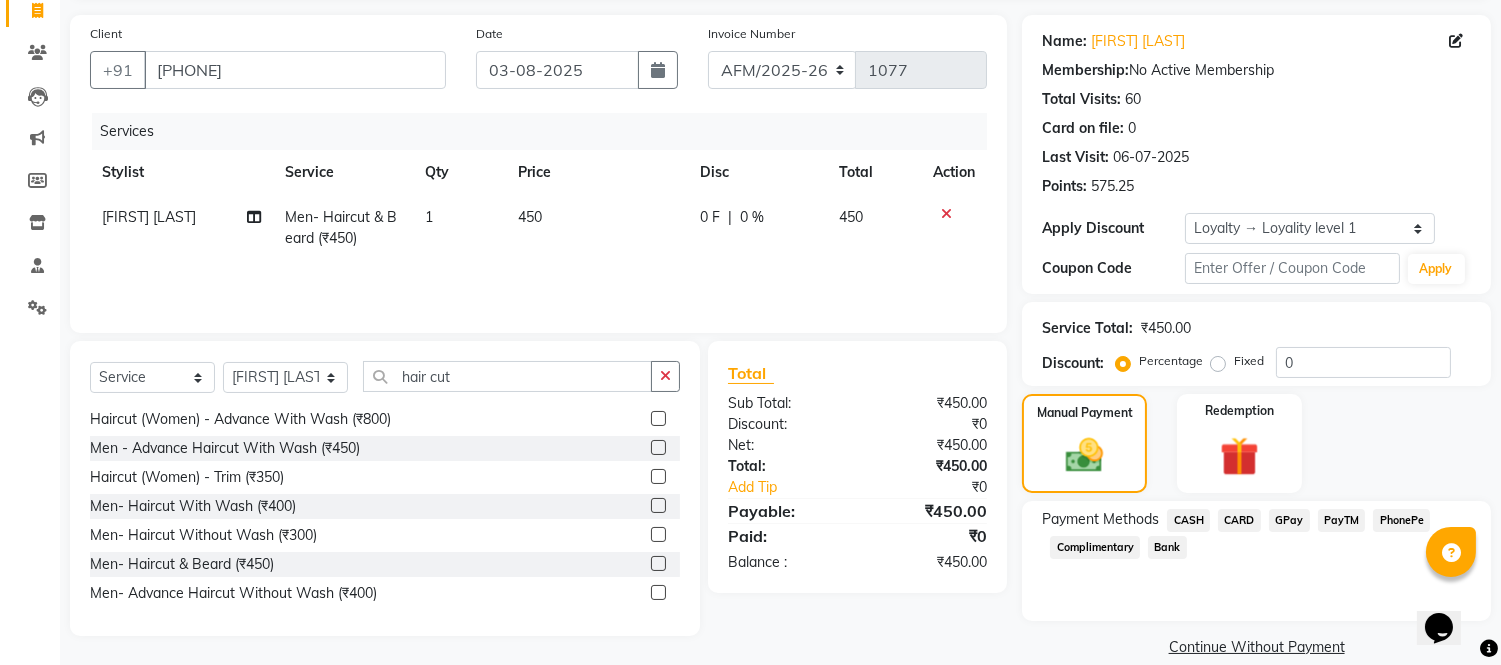 click on "GPay" 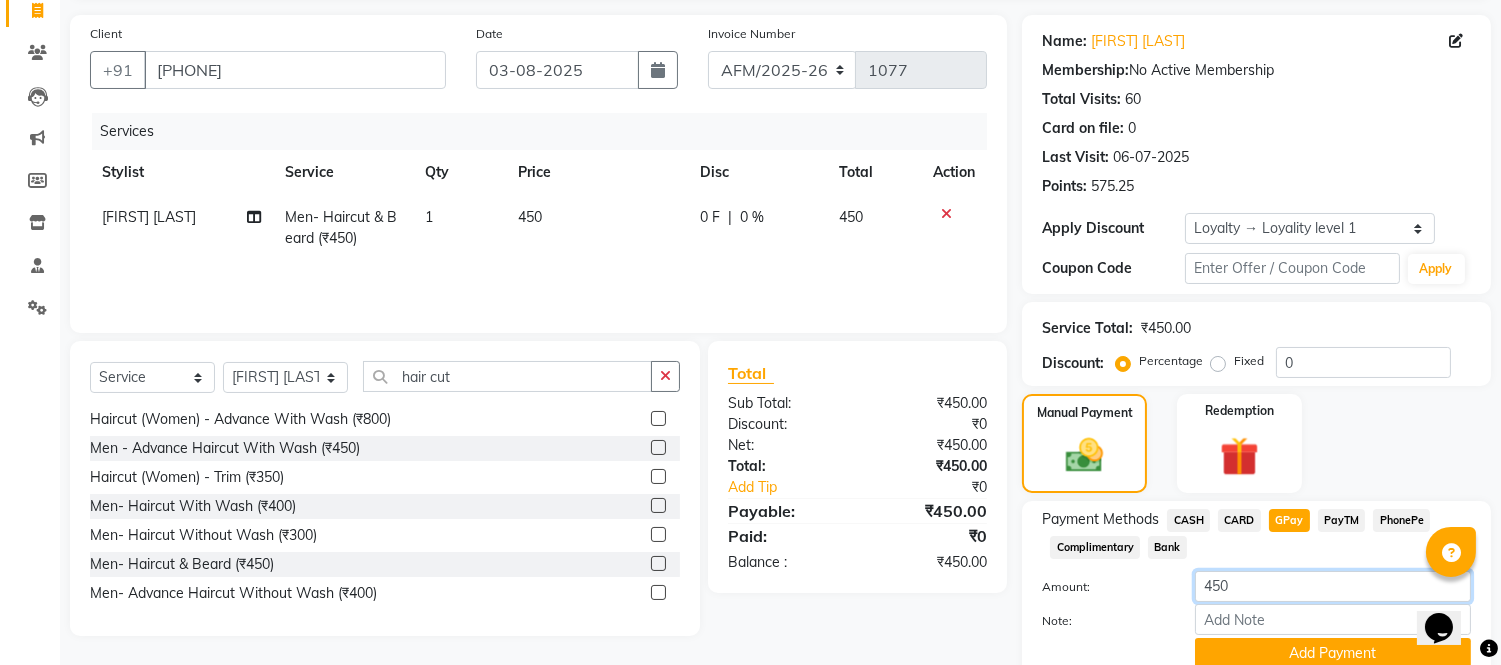 click on "450" 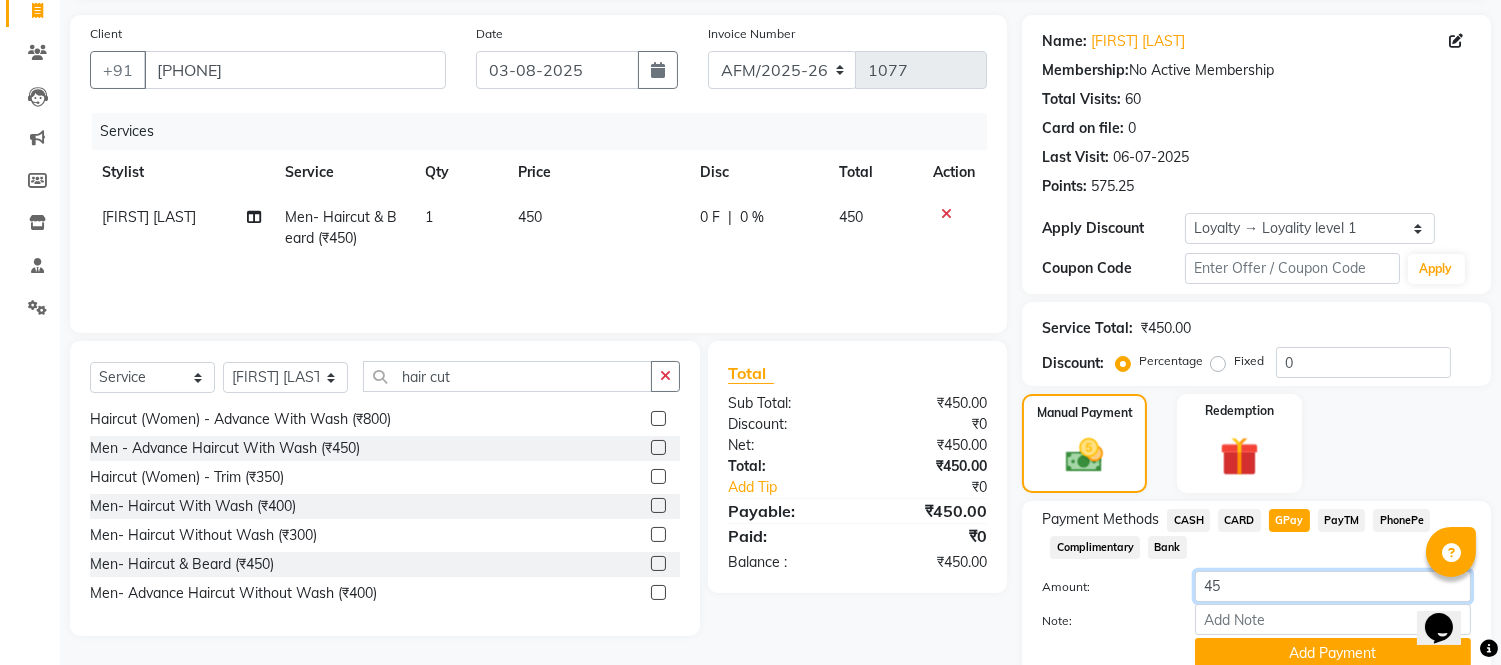 type on "4" 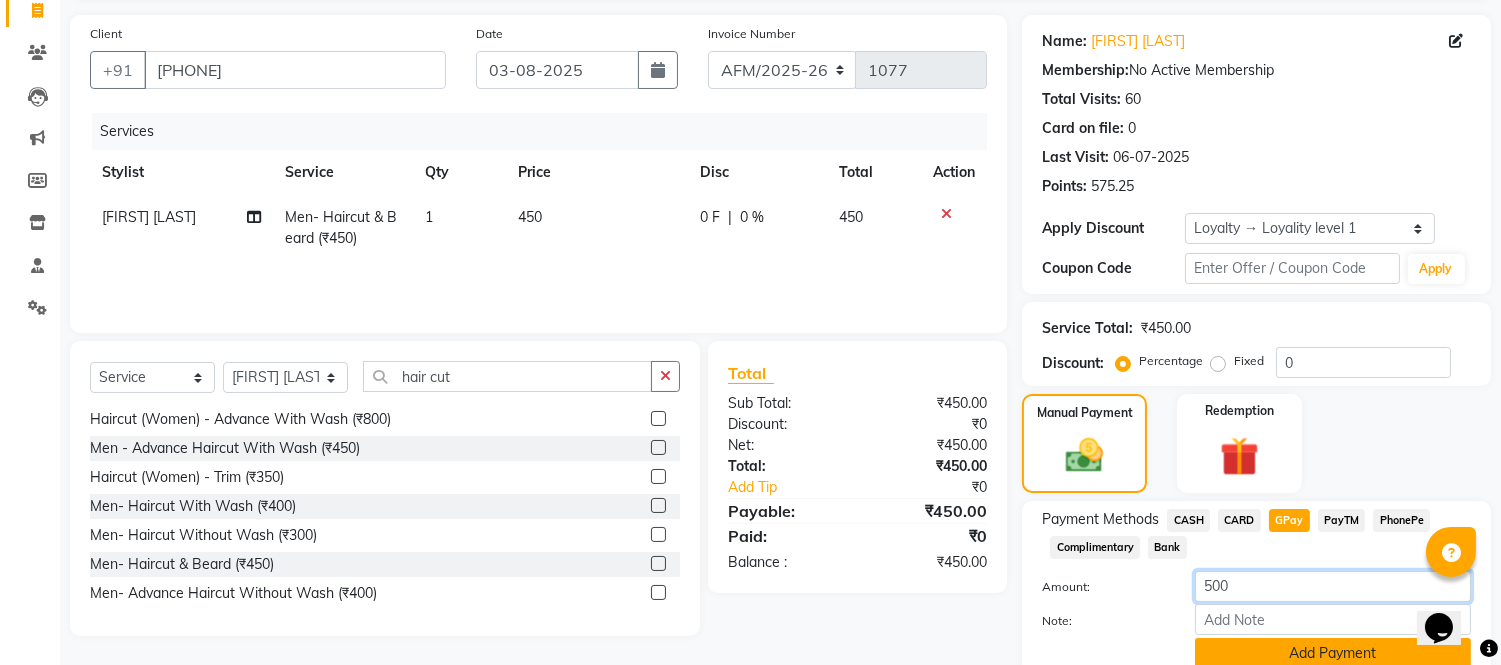 type on "500" 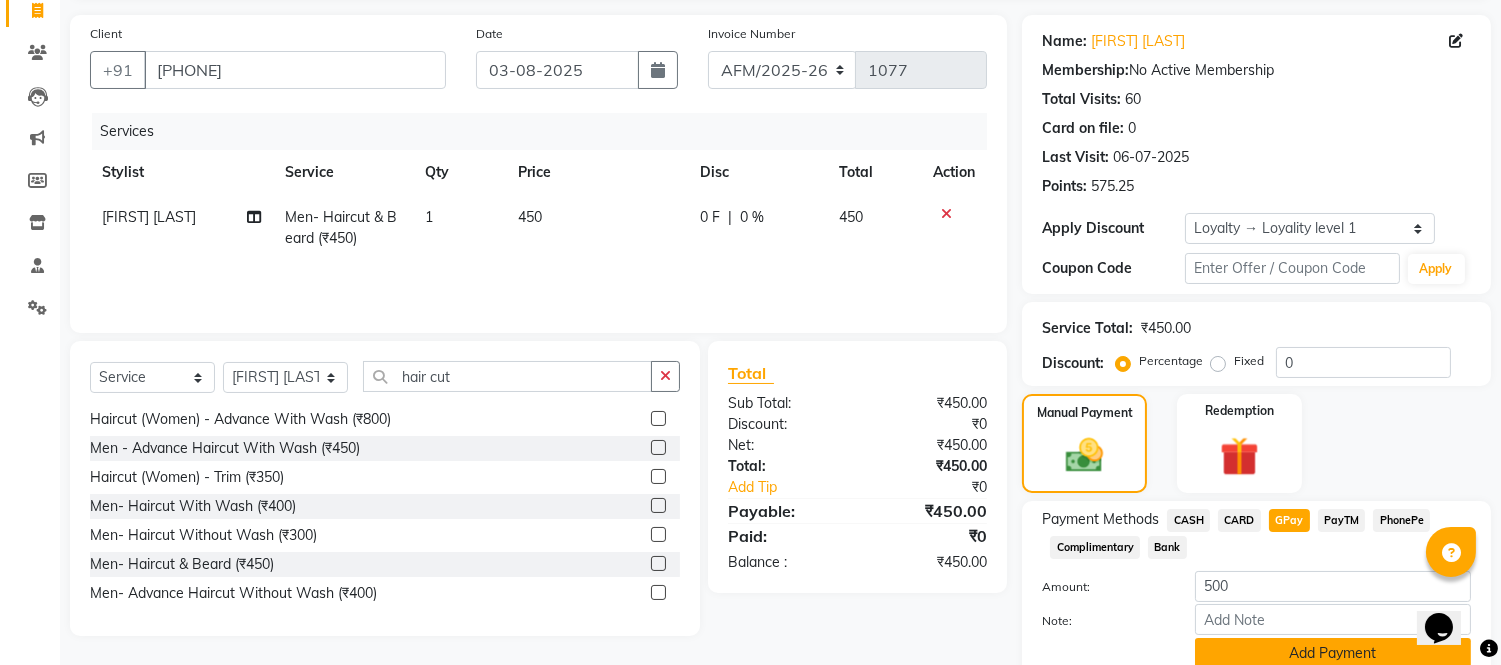 click on "Add Payment" 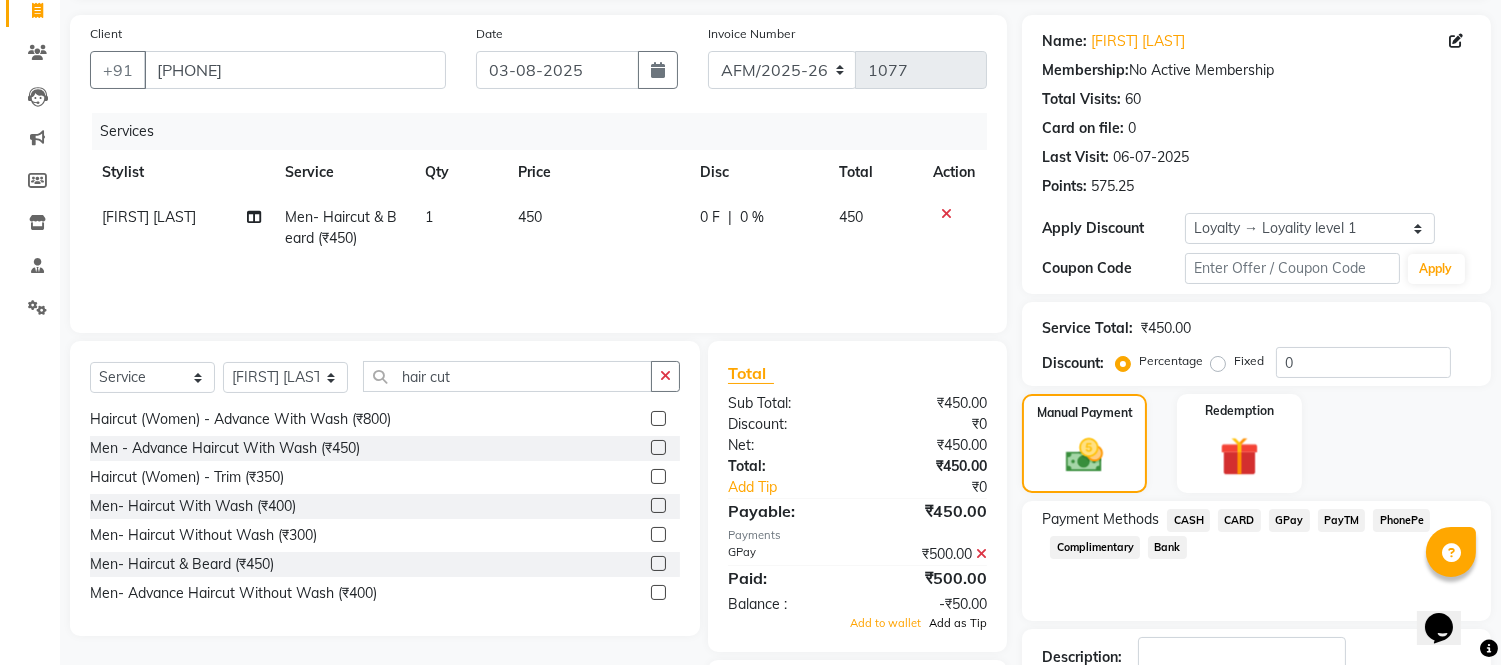 click on "Add as Tip" 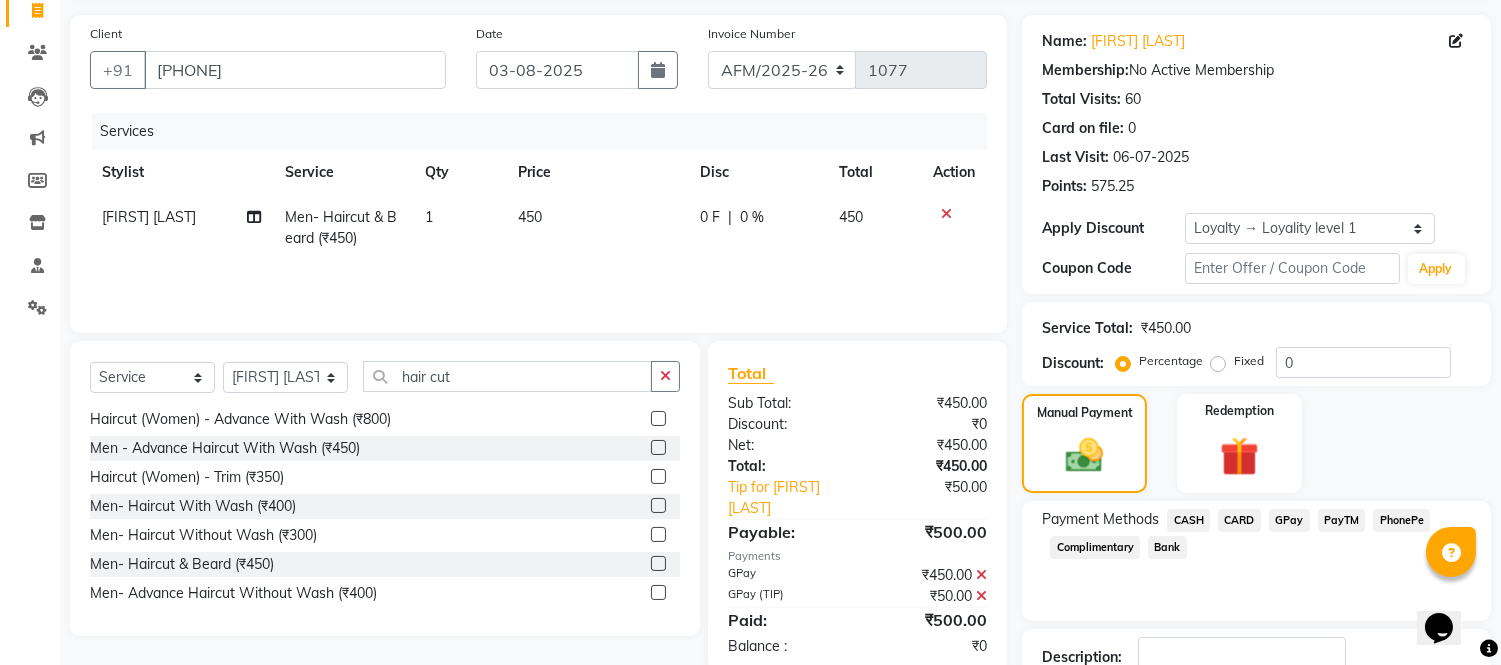 scroll, scrollTop: 274, scrollLeft: 0, axis: vertical 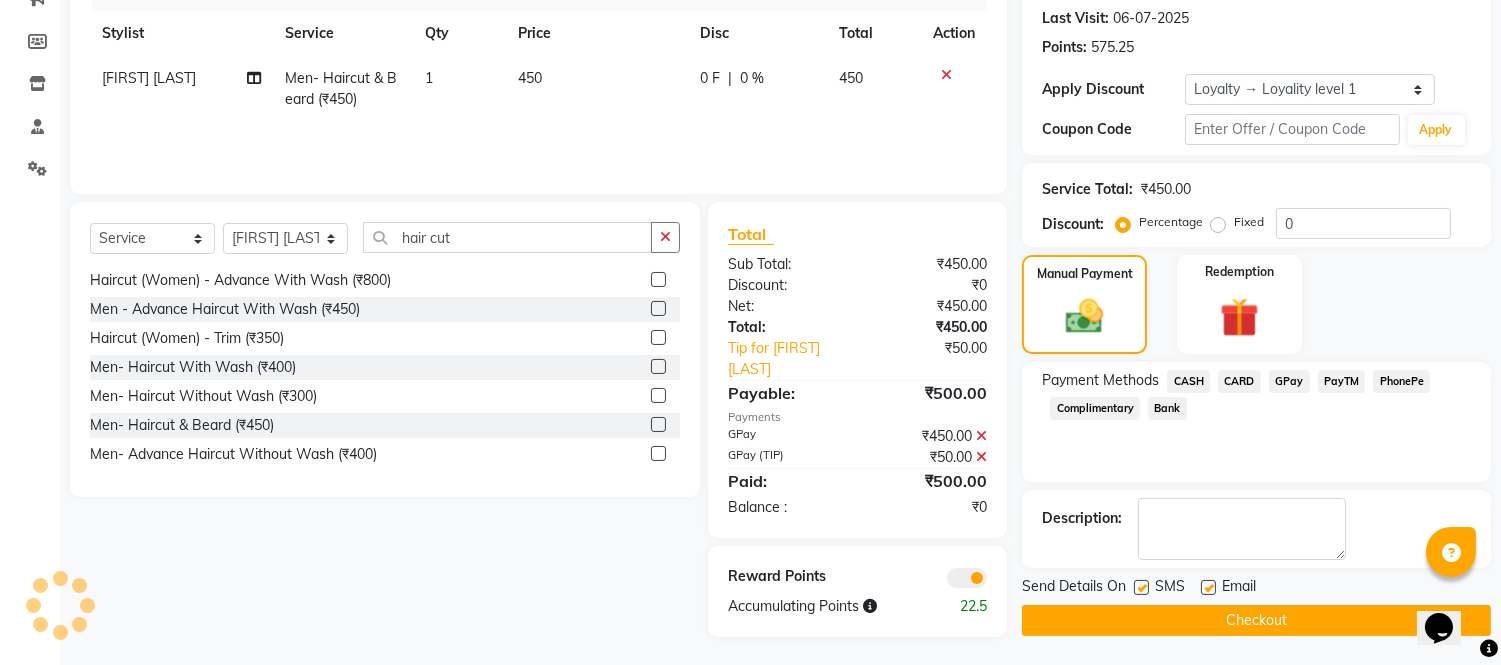 click on "Client +91 [PHONE] Date [DATE] Invoice Number [INV] Services Stylist Service Qty Price Disc Total Action [FIRST] [LAST] Men- Haircut & Beard (₹450) 1 450 0 F | 0 % 450 Select Service Product Membership Package Voucher Prepaid Gift Card Select Stylist AFM [FIRST] [FIRST] [FIRST] [FIRST] [FIRST] [FIRST] [FIRST] [FIRST] [FIRST] [FIRST] [FIRST] [FIRST] [FIRST] [FIRST] Haircut (Women) - Basic With Wash (₹750) Haircut (Women) - Fringes/Bangs/Flicks (₹200) Men- Boy Haircut (₹250) Haircut (Women) - Advance With Wash (₹800) Men - Advance Haircut With Wash (₹450) Haircut (Women) - Trim (₹350) Men- Haircut With Wash (₹400) Men- Haircut Without Wash (₹300) Men- Haircut & Beard (₹450) Men- Advance Haircut Without Wash (₹400) Haircut (Women) - Child (₹350) Haircut (Women) - Advance Without Wash (₹700) Haircut (Women) - Basic Without Wash (₹500) Total Sub Total: ₹450.00 Discount: ₹0 Net: ₹450.00 :" 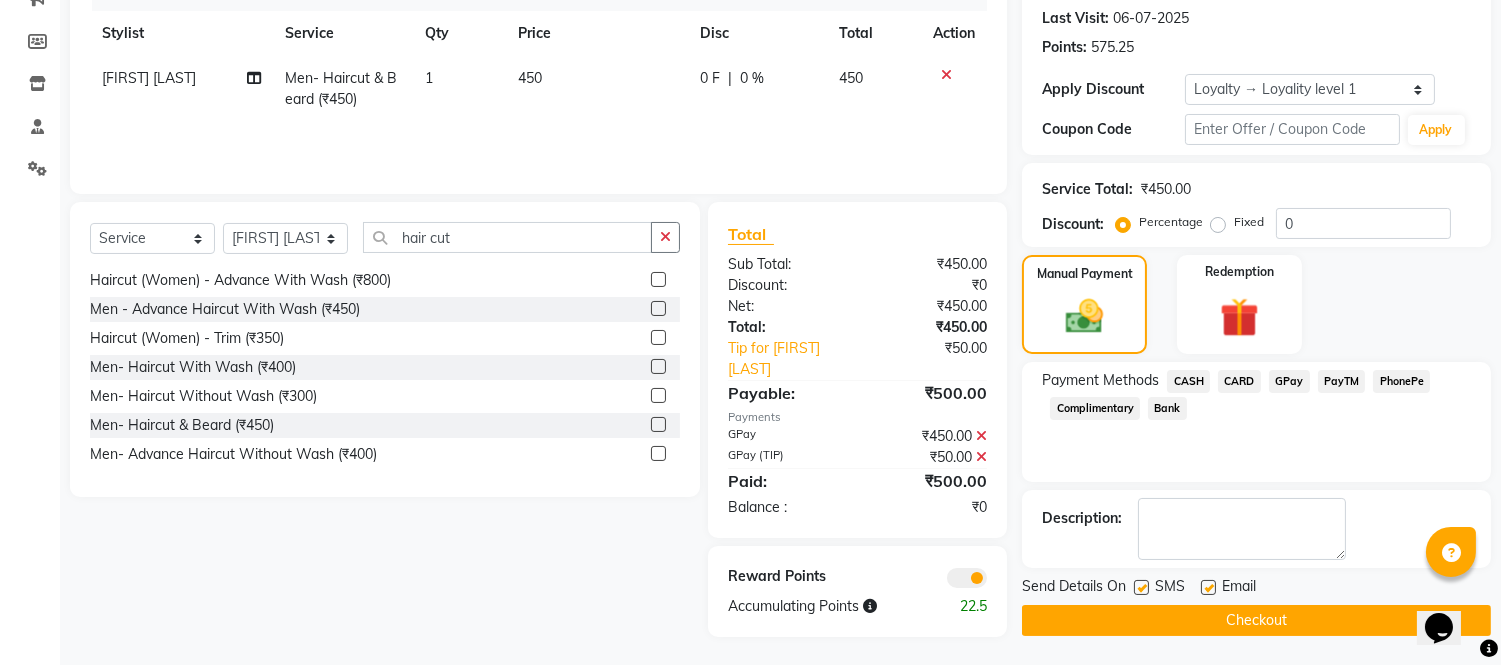 click on "Checkout" 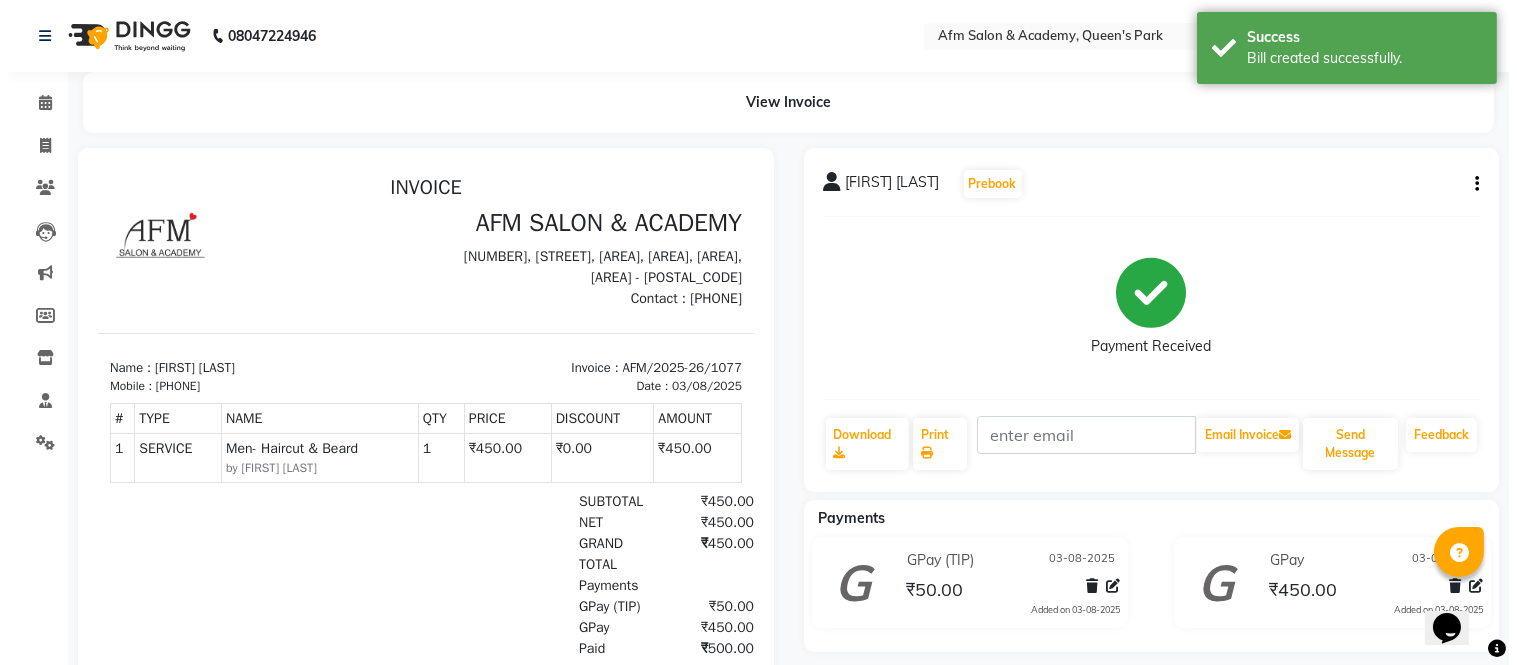 scroll, scrollTop: 0, scrollLeft: 0, axis: both 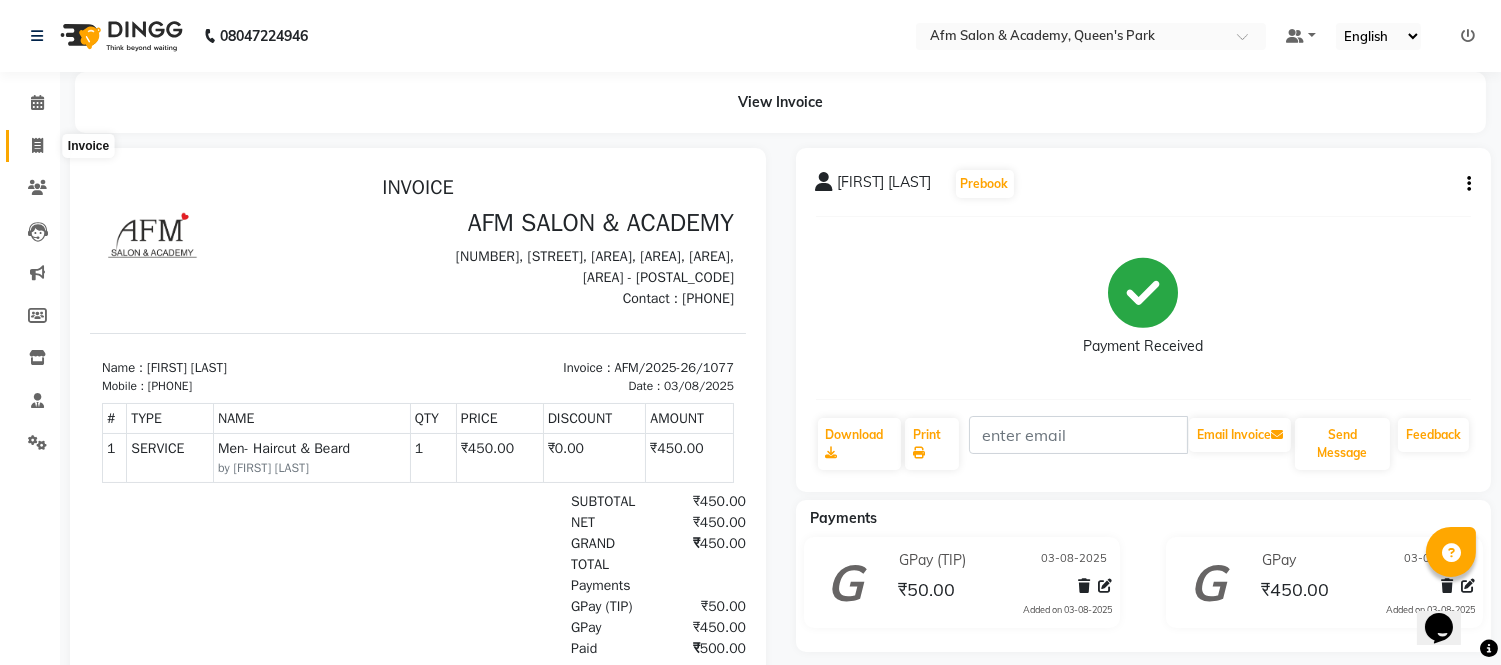 click 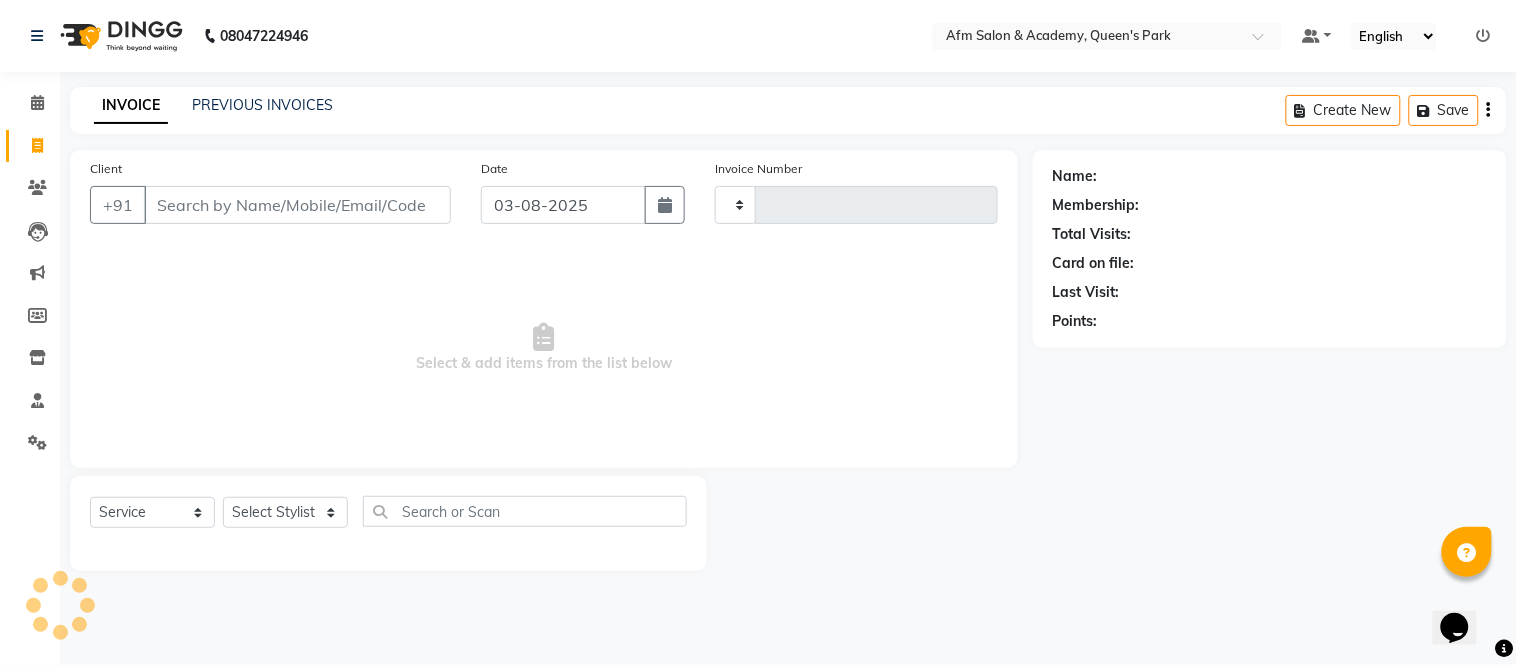 type on "1078" 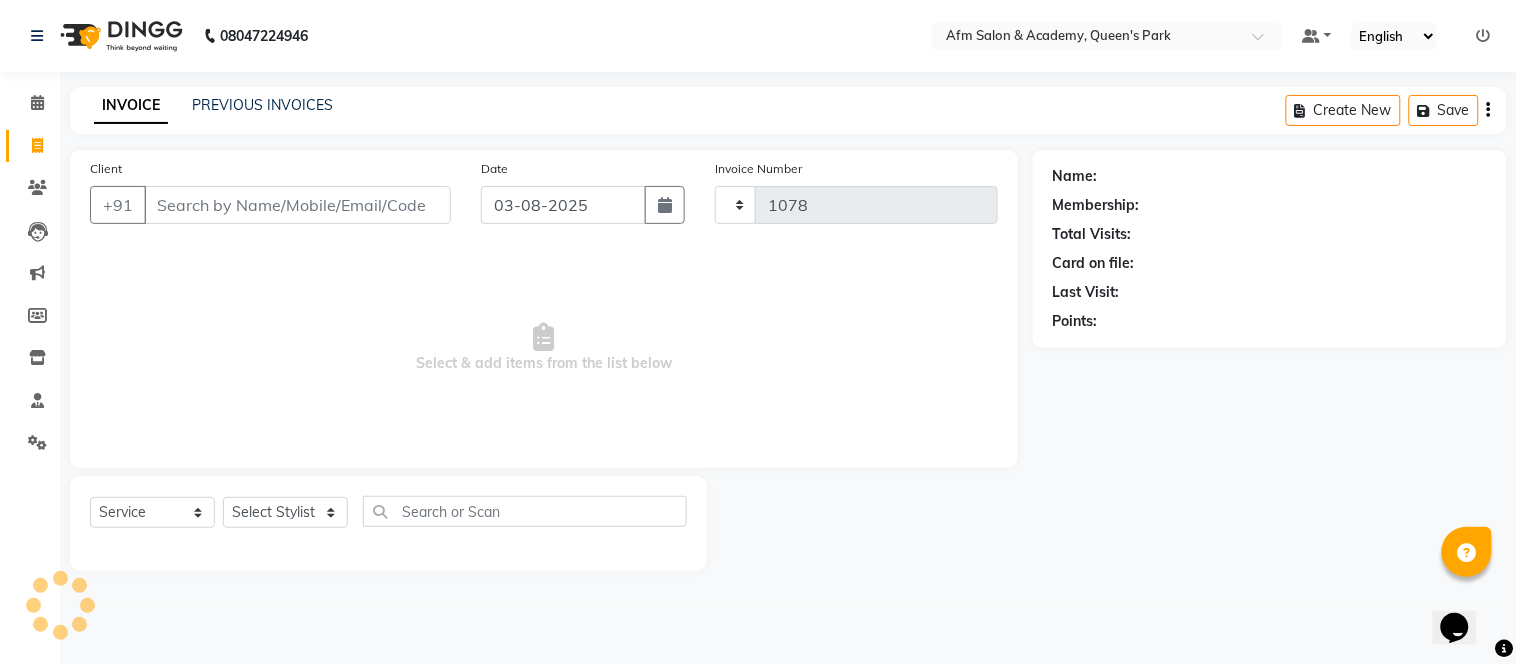 select on "3437" 